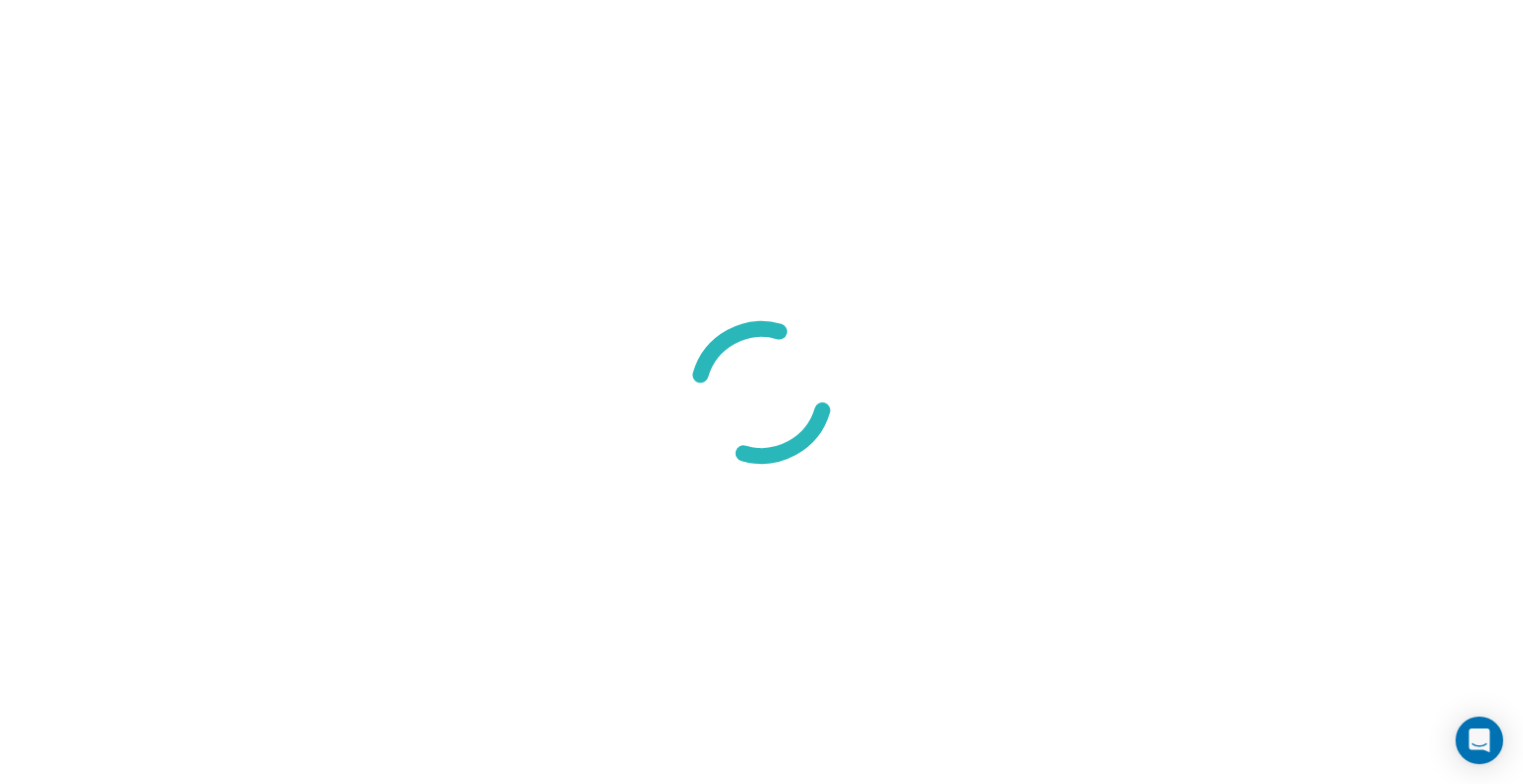scroll, scrollTop: 0, scrollLeft: 0, axis: both 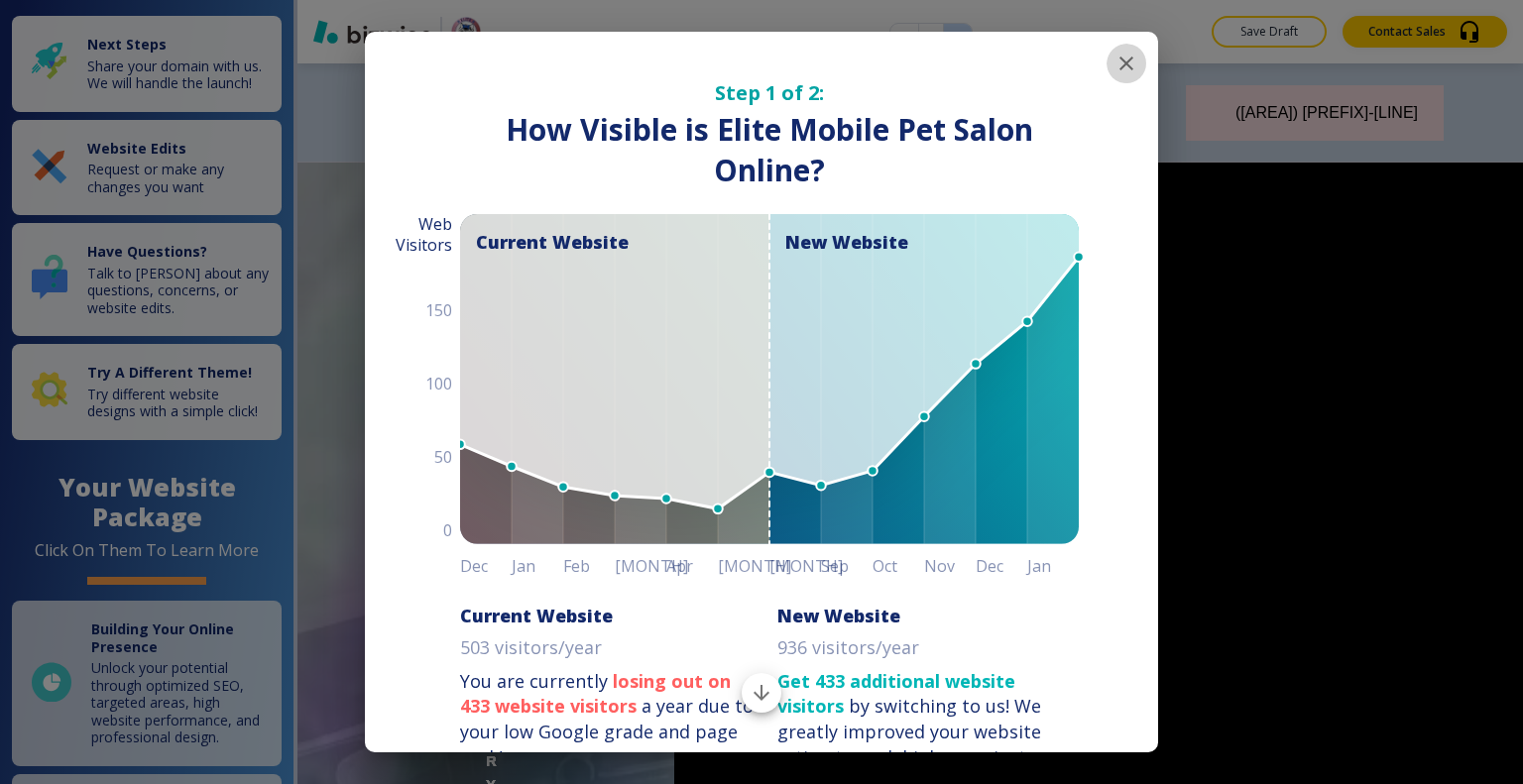click at bounding box center (1126, 63) 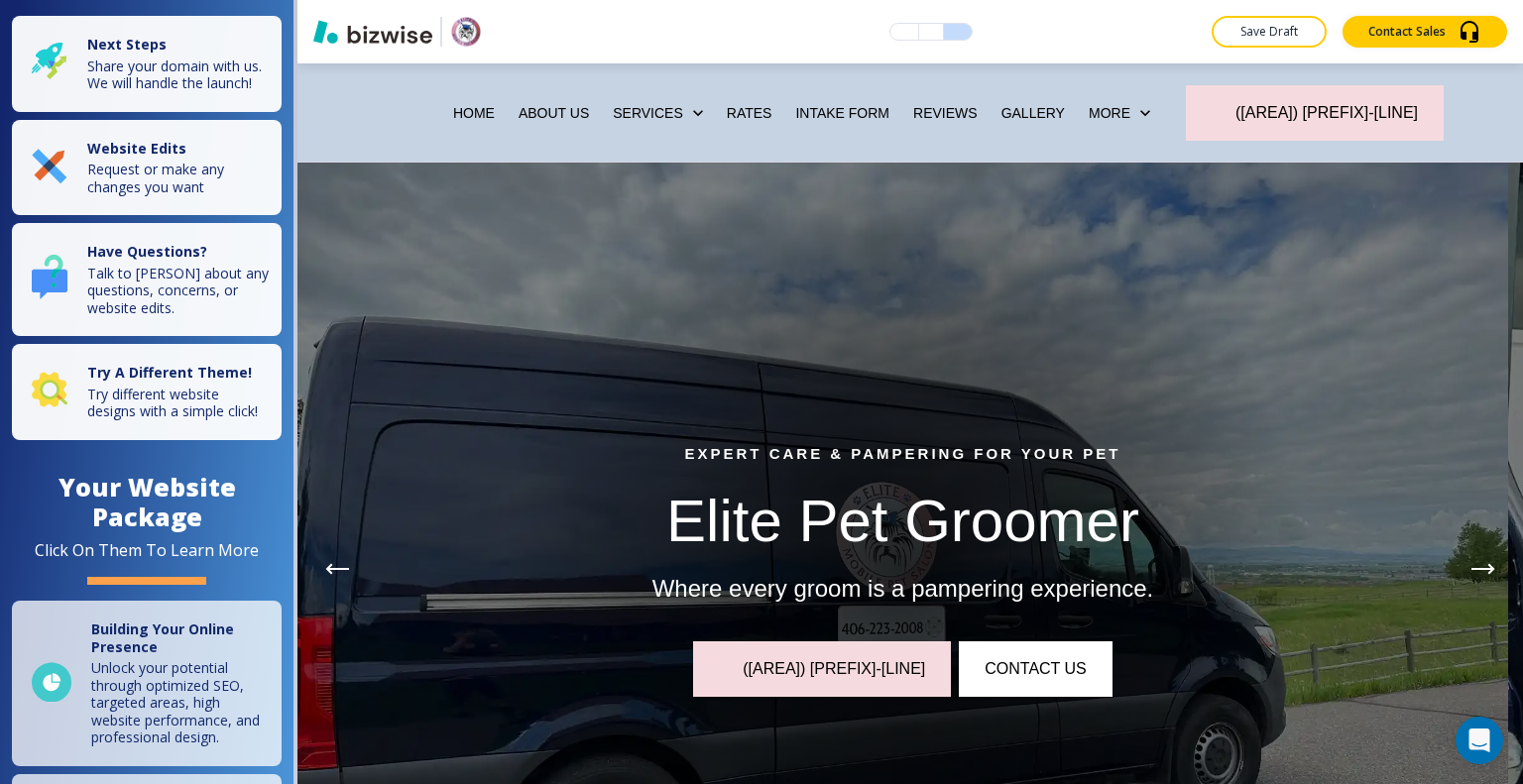 click on "Gallery" at bounding box center (1033, 113) 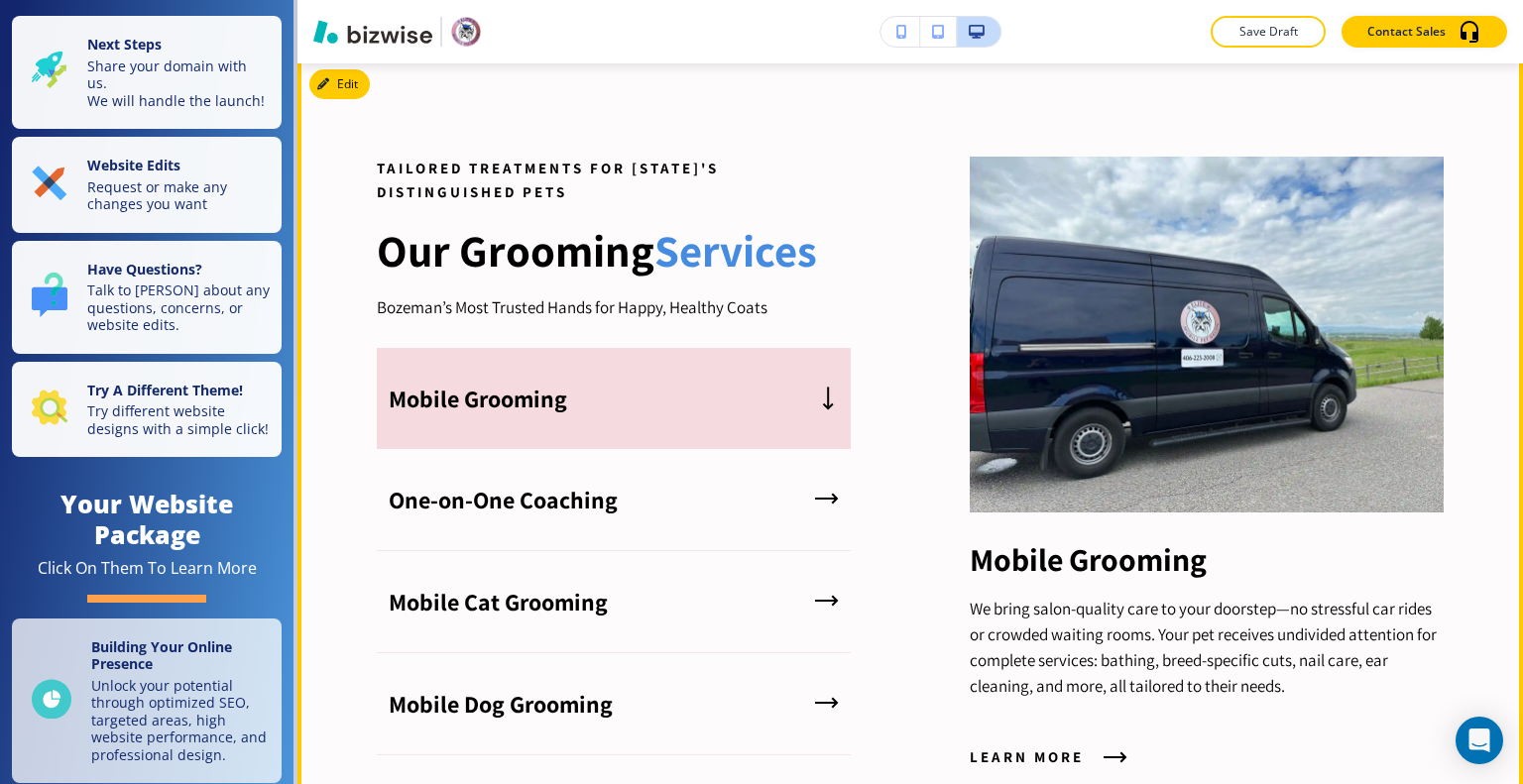 scroll, scrollTop: 2973, scrollLeft: 0, axis: vertical 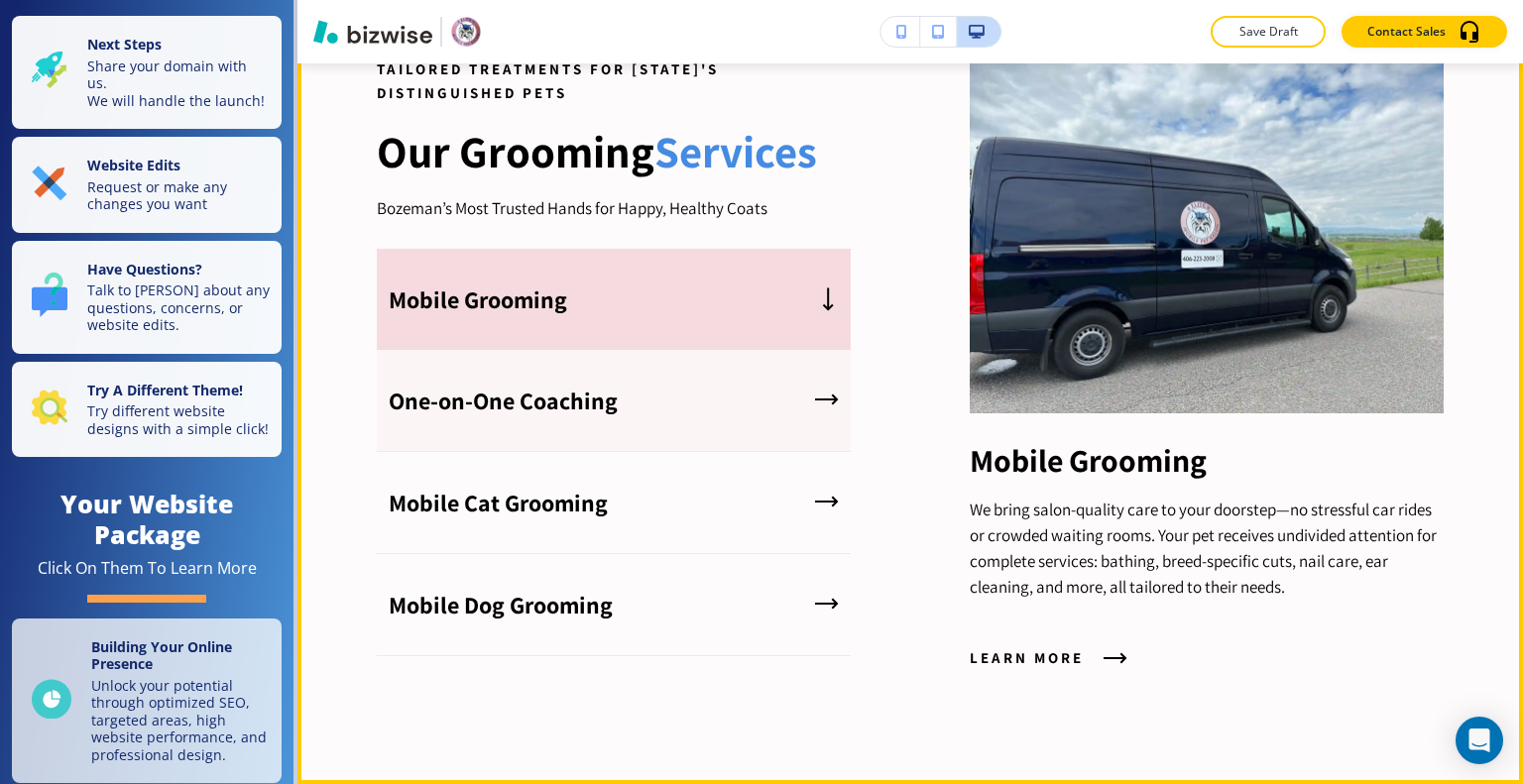 click on "One-on-One Coaching" at bounding box center [614, 400] 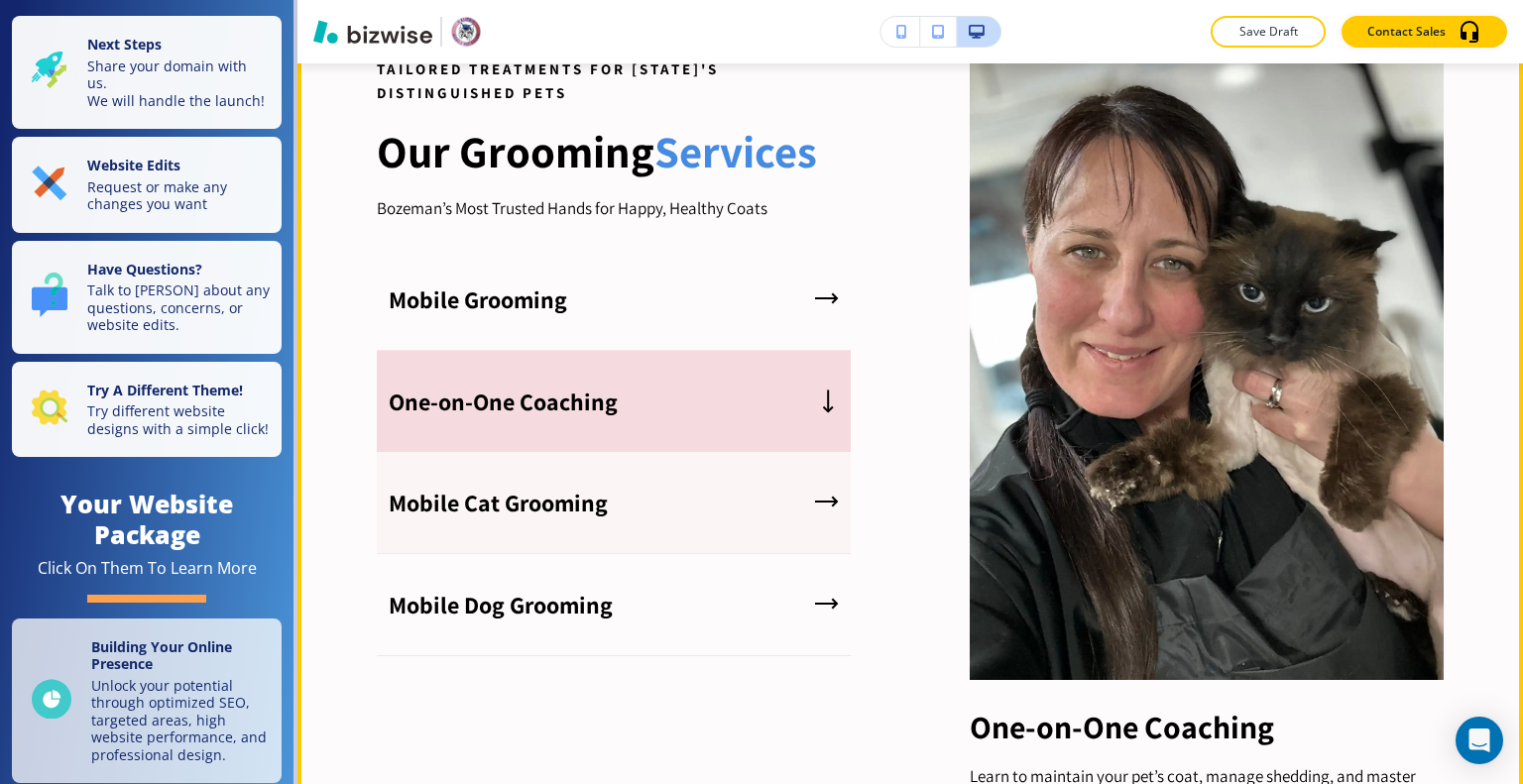 click on "Mobile Cat Grooming" at bounding box center (614, 503) 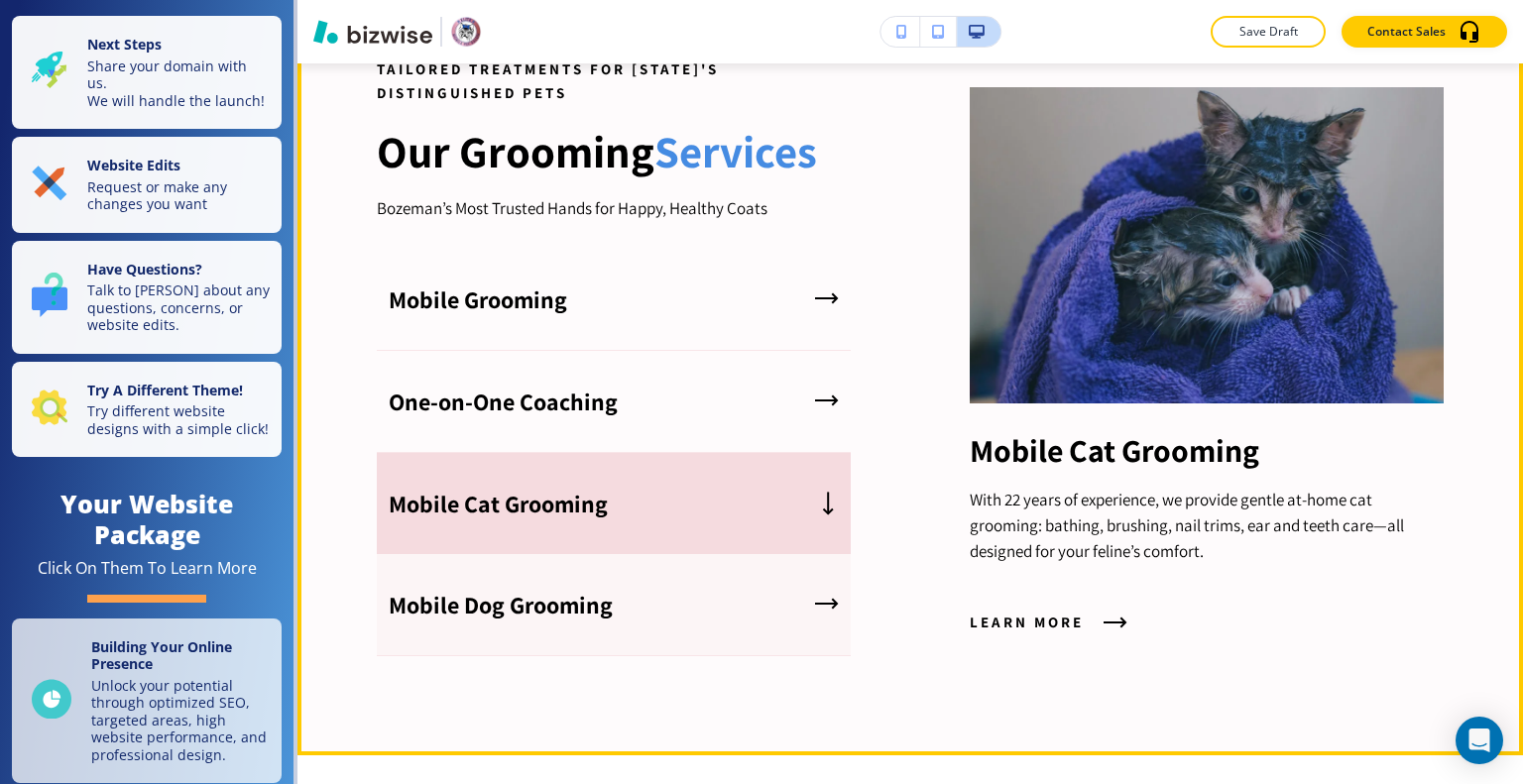 click on "Mobile Dog Grooming" at bounding box center (614, 605) 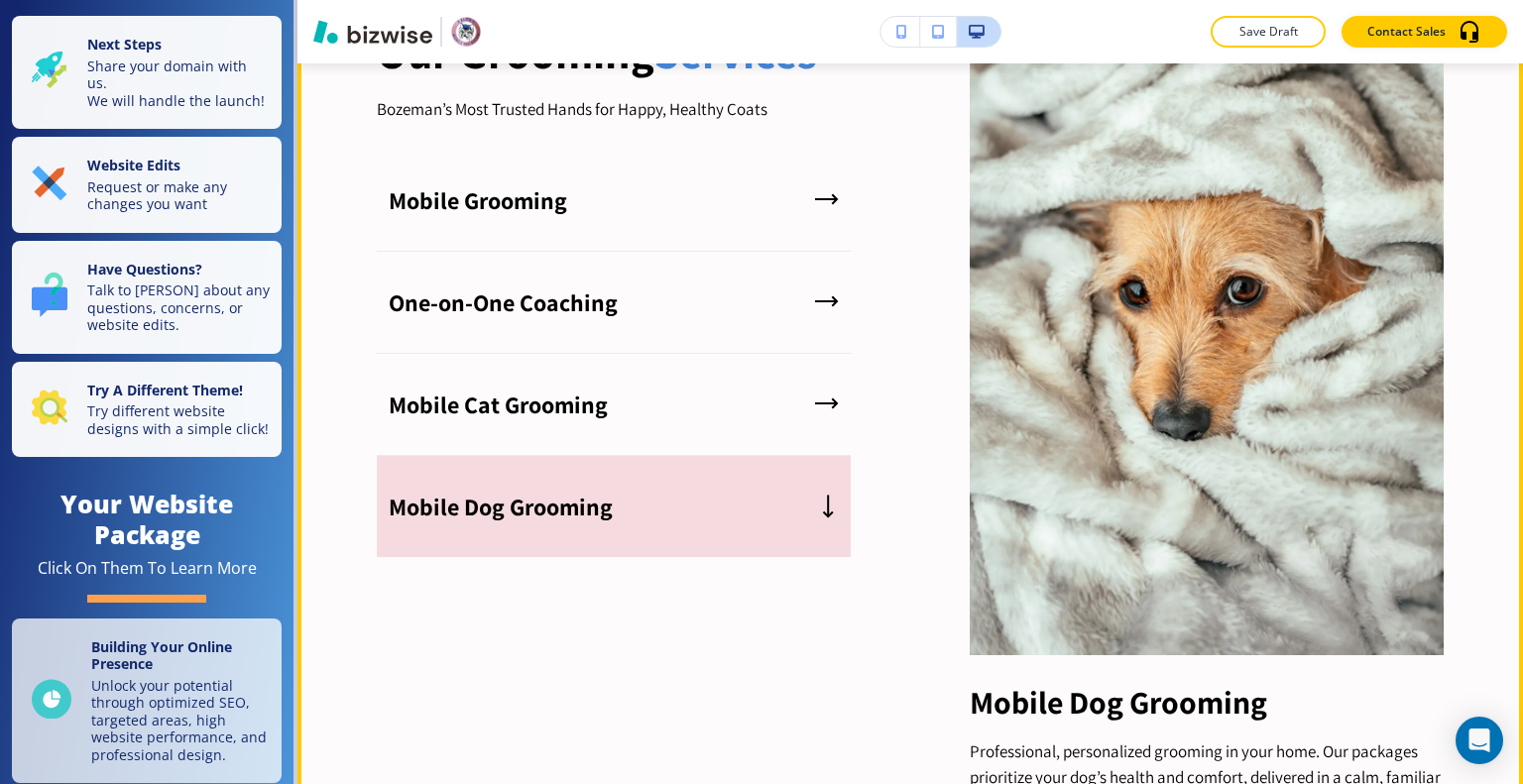 scroll, scrollTop: 2973, scrollLeft: 0, axis: vertical 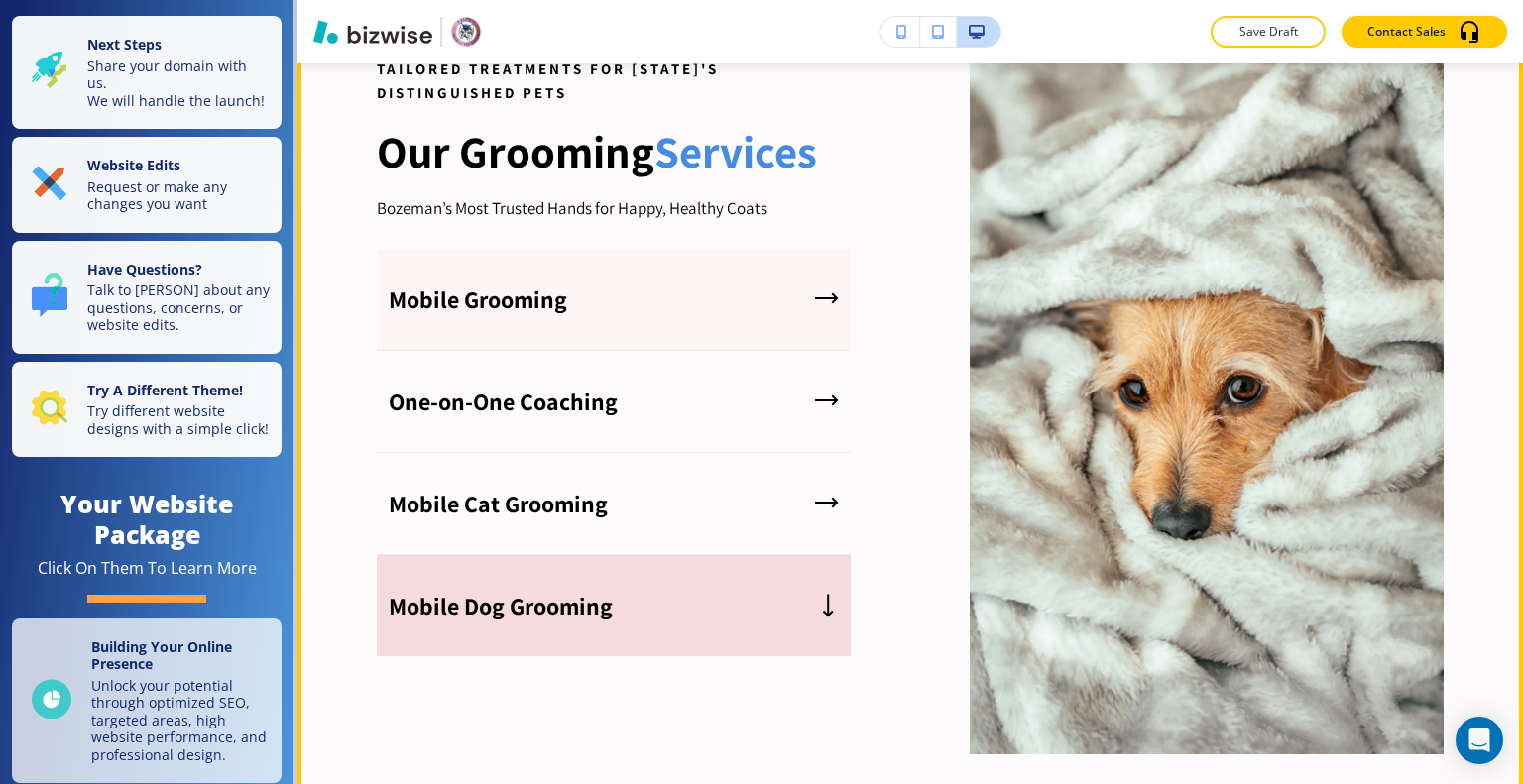 click on "Mobile Grooming" at bounding box center [614, 299] 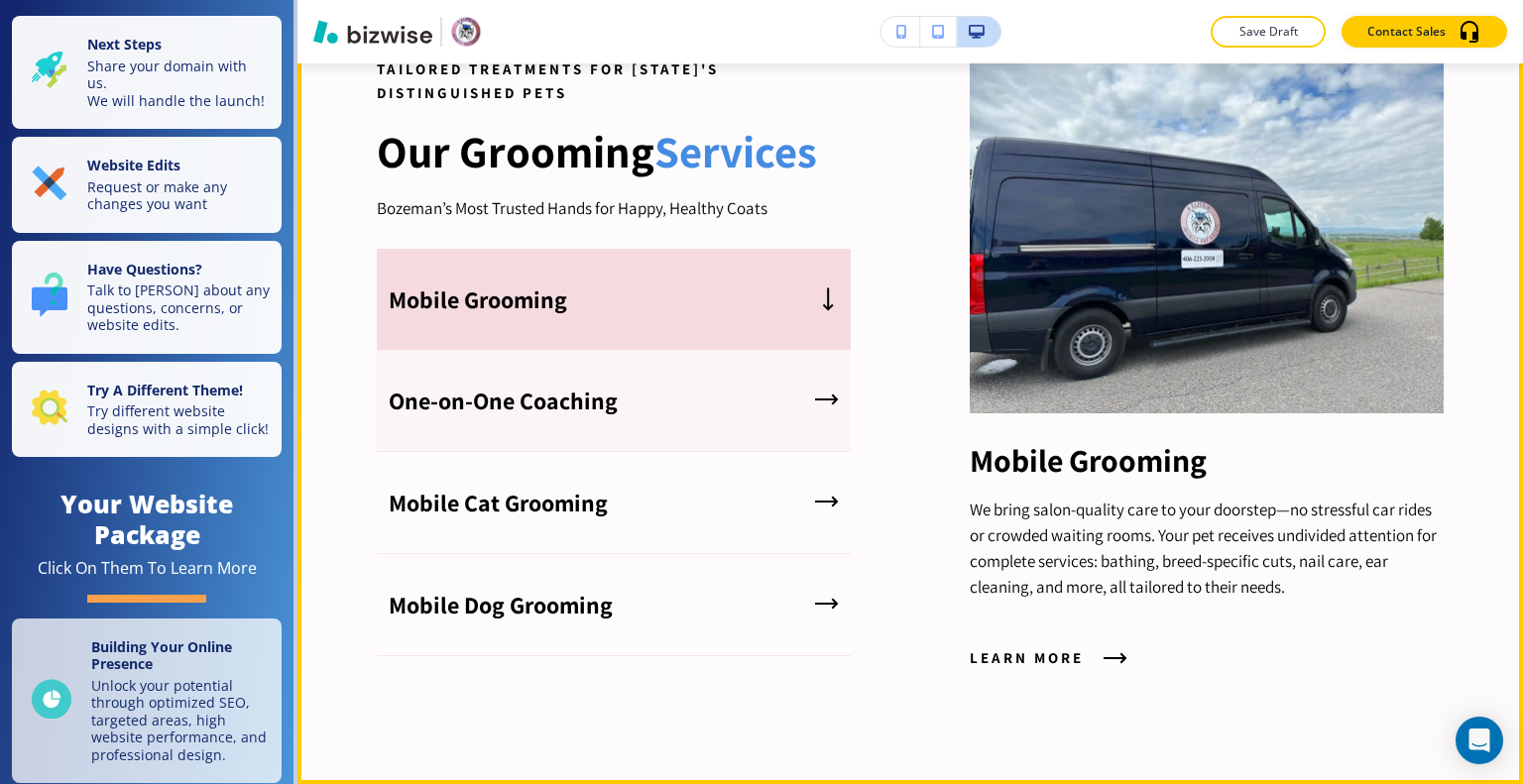 click on "One-on-One Coaching" at bounding box center [614, 400] 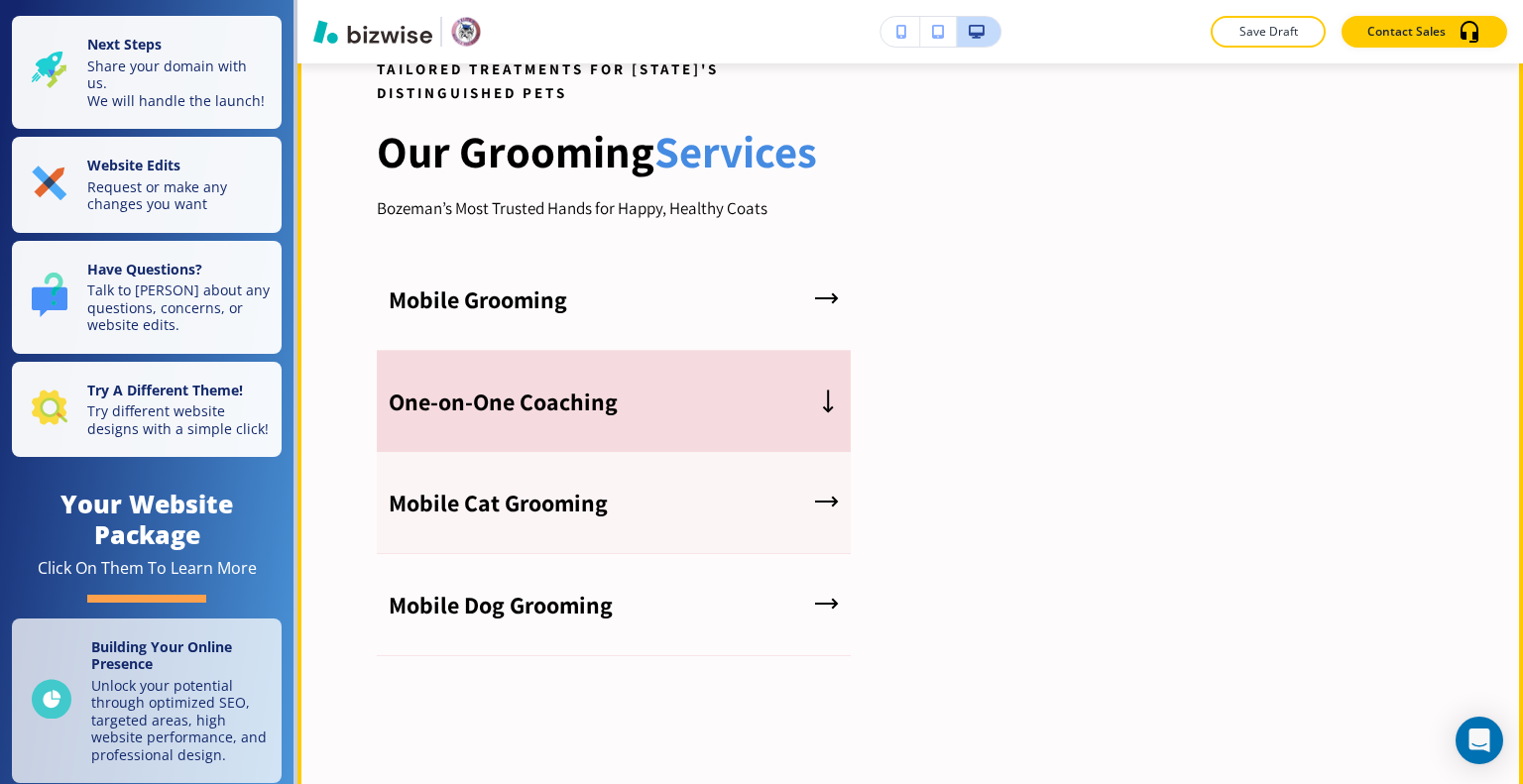 click on "Mobile Cat Grooming" at bounding box center [614, 503] 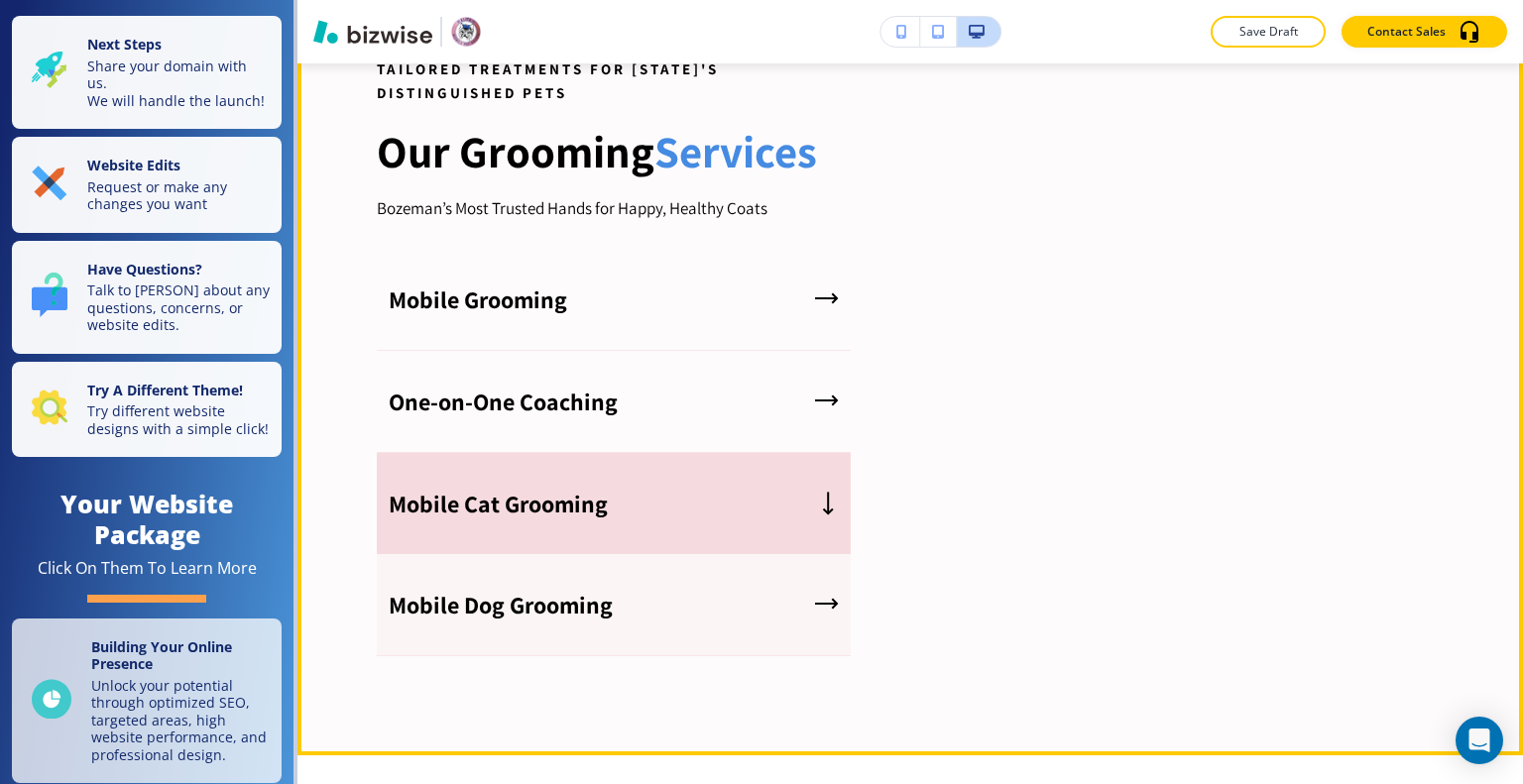 click on "Mobile Dog Grooming" at bounding box center [614, 605] 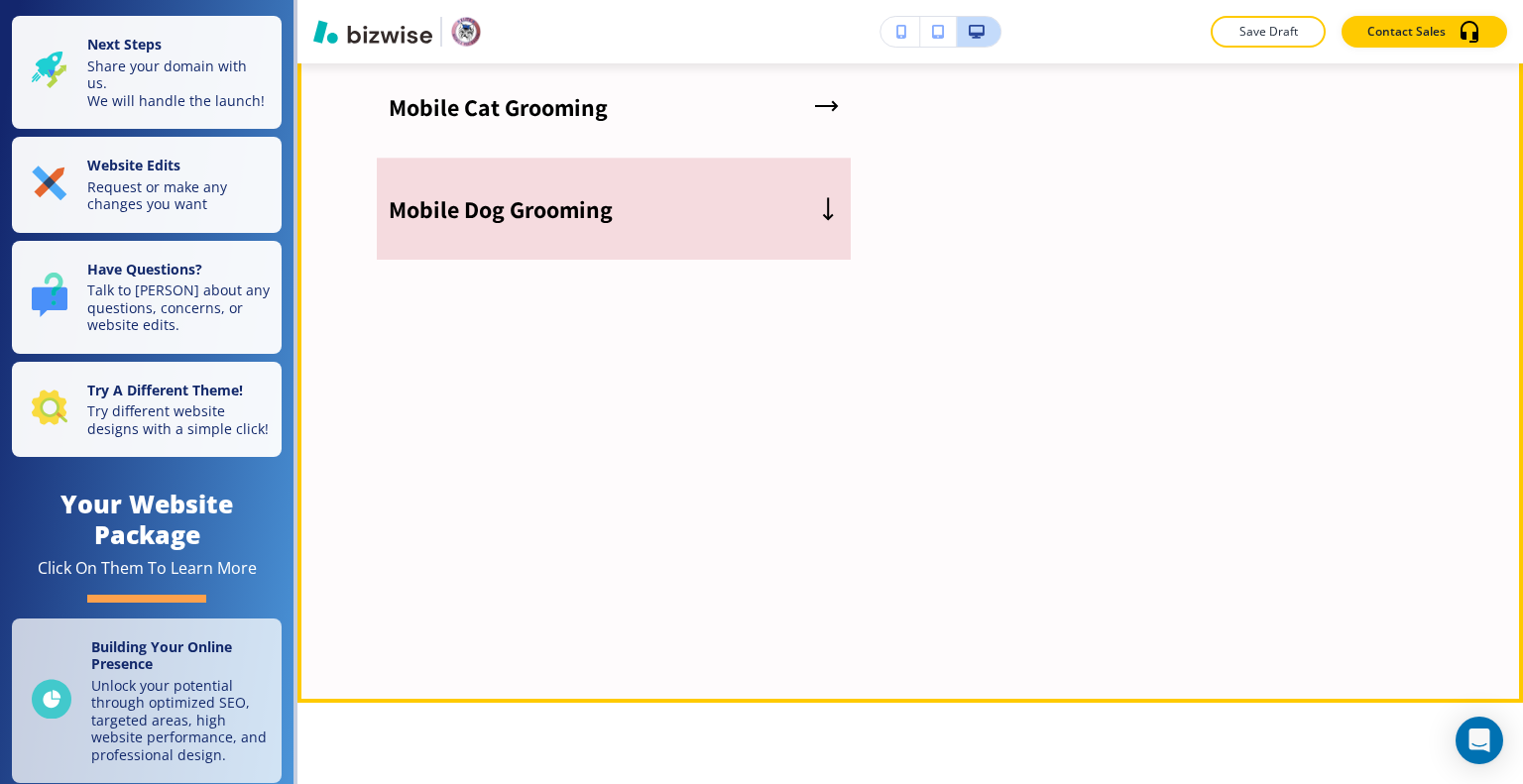 scroll, scrollTop: 3568, scrollLeft: 0, axis: vertical 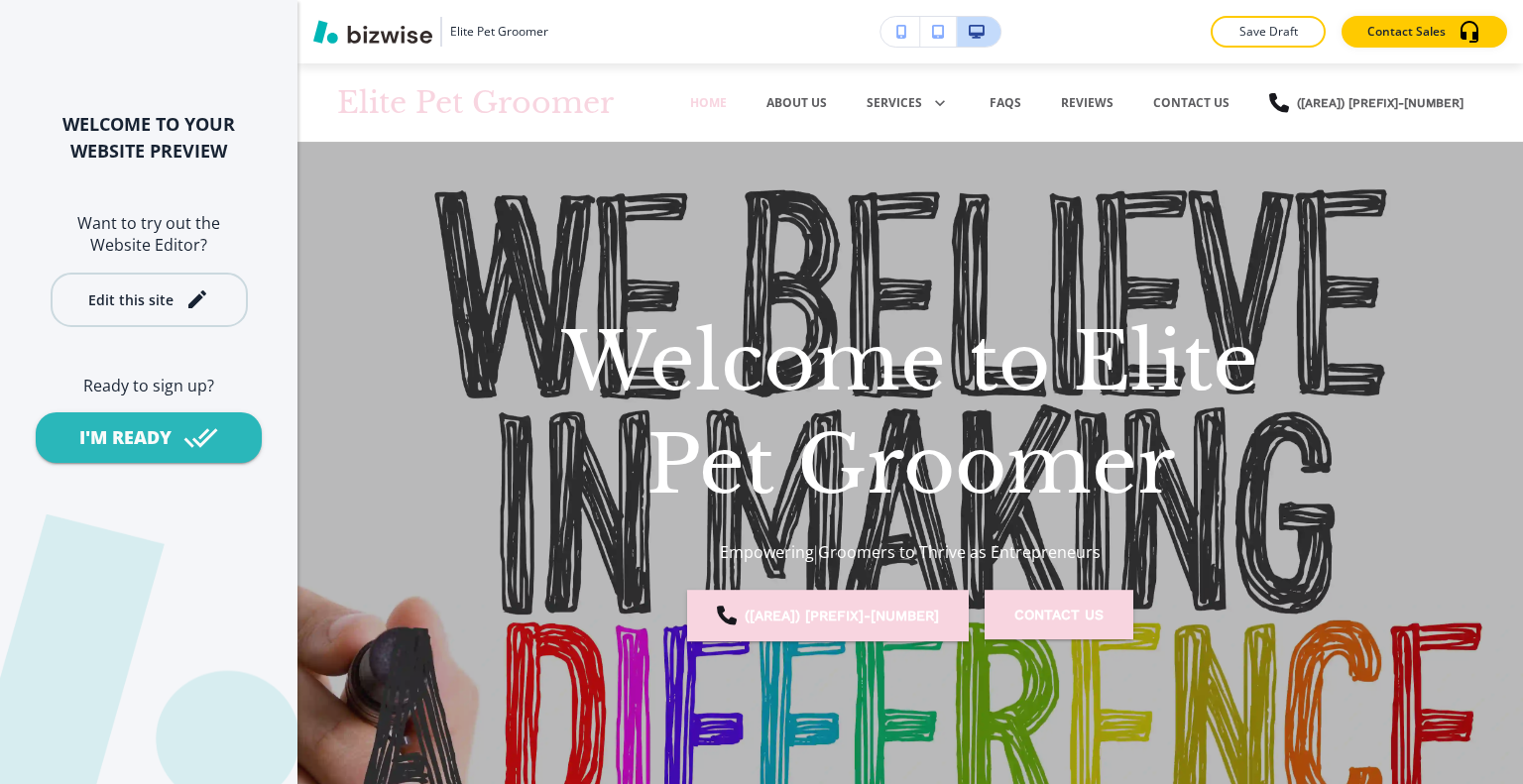 click on "Edit this site" at bounding box center (149, 299) 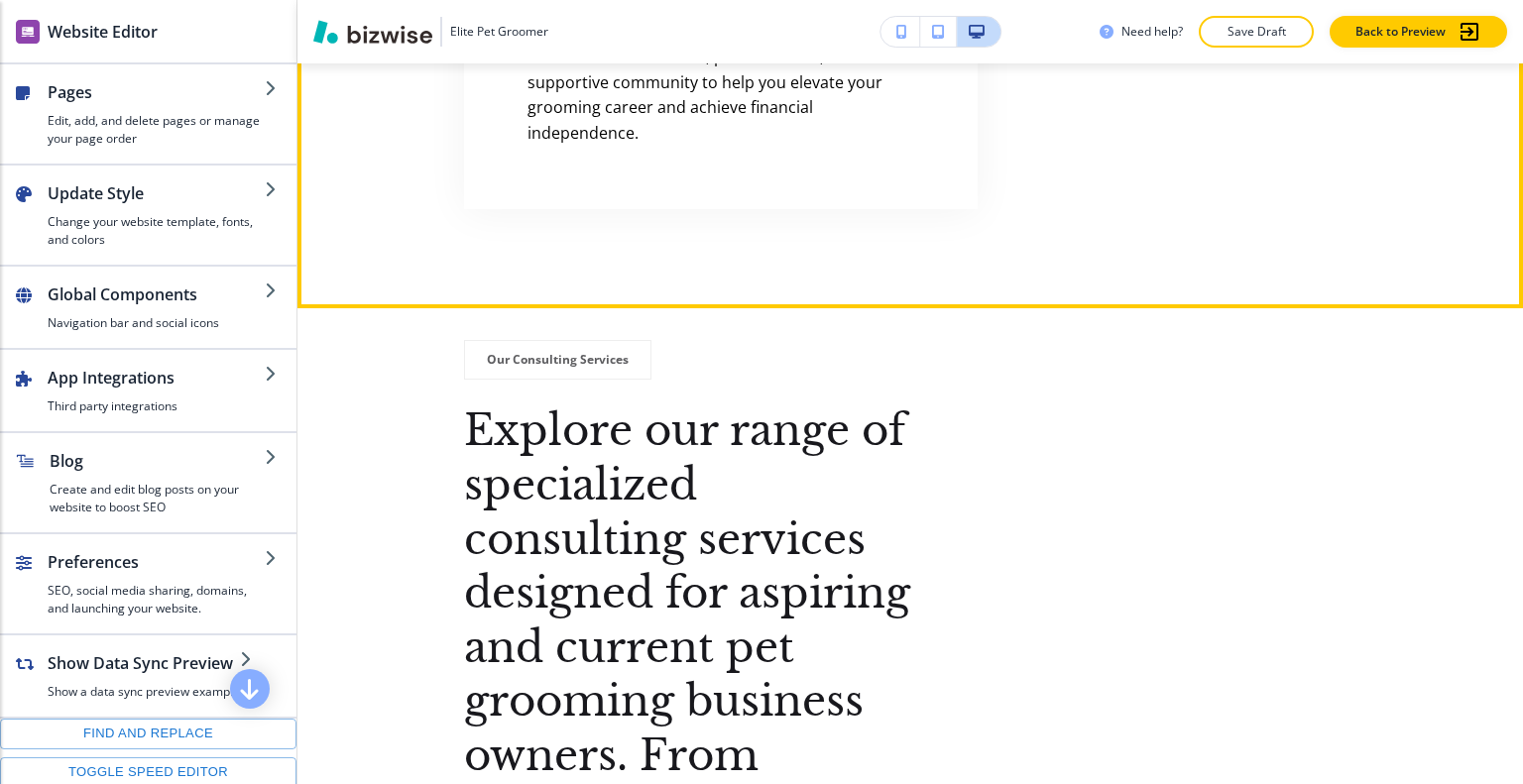 scroll, scrollTop: 1288, scrollLeft: 0, axis: vertical 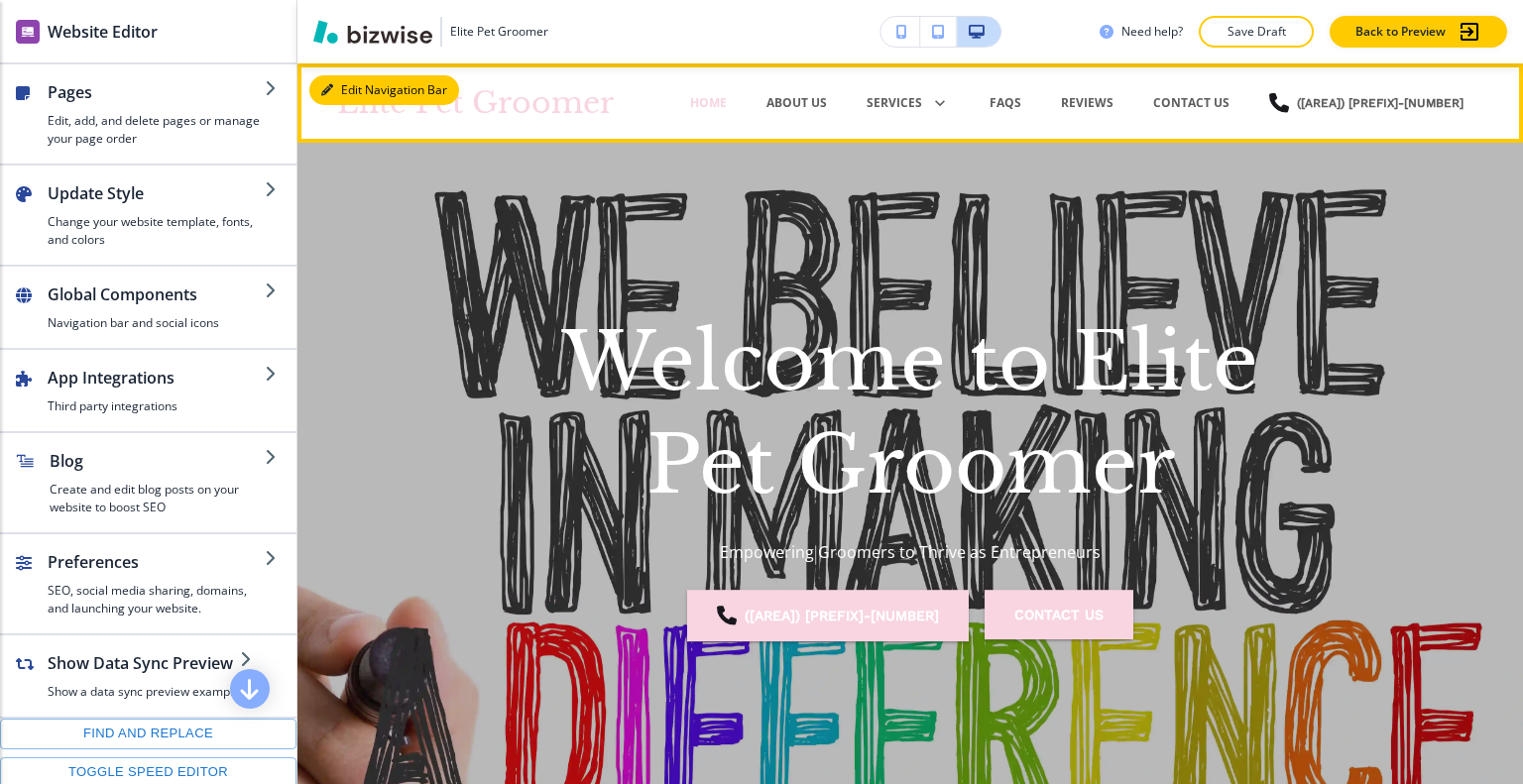 click on "Edit Navigation Bar" at bounding box center (384, 90) 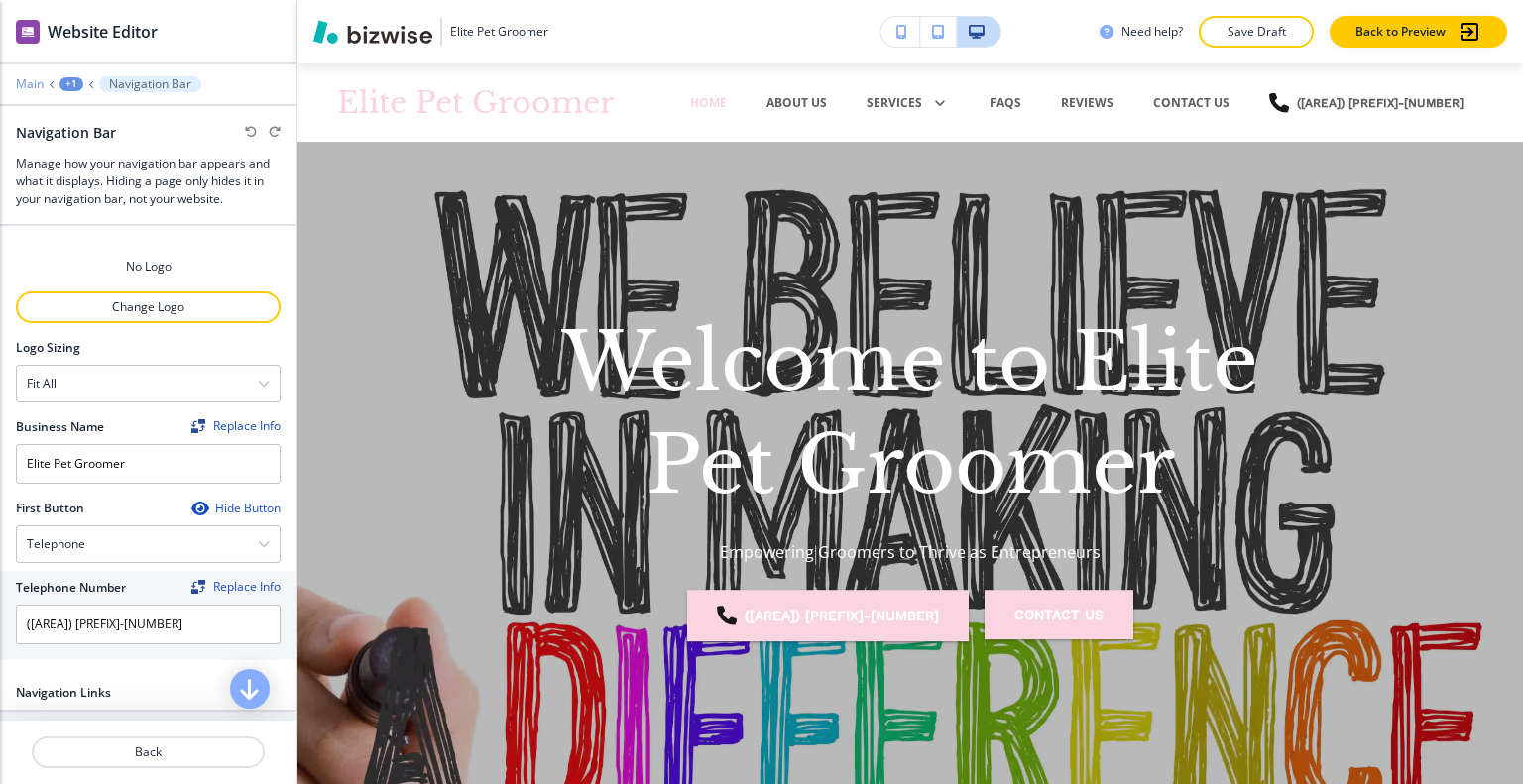 click on "Main" at bounding box center (30, 84) 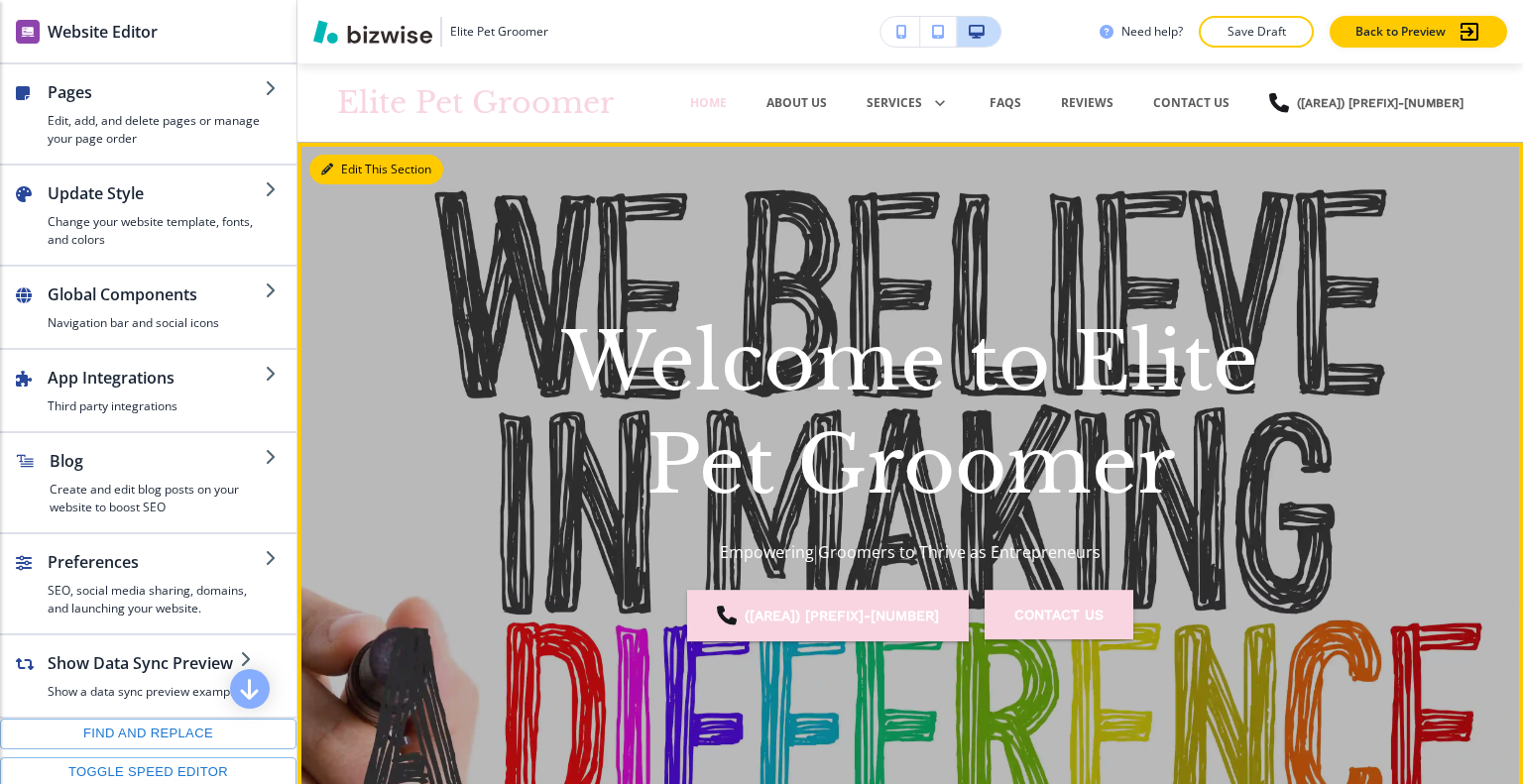 click on "Edit This Section" at bounding box center [376, 169] 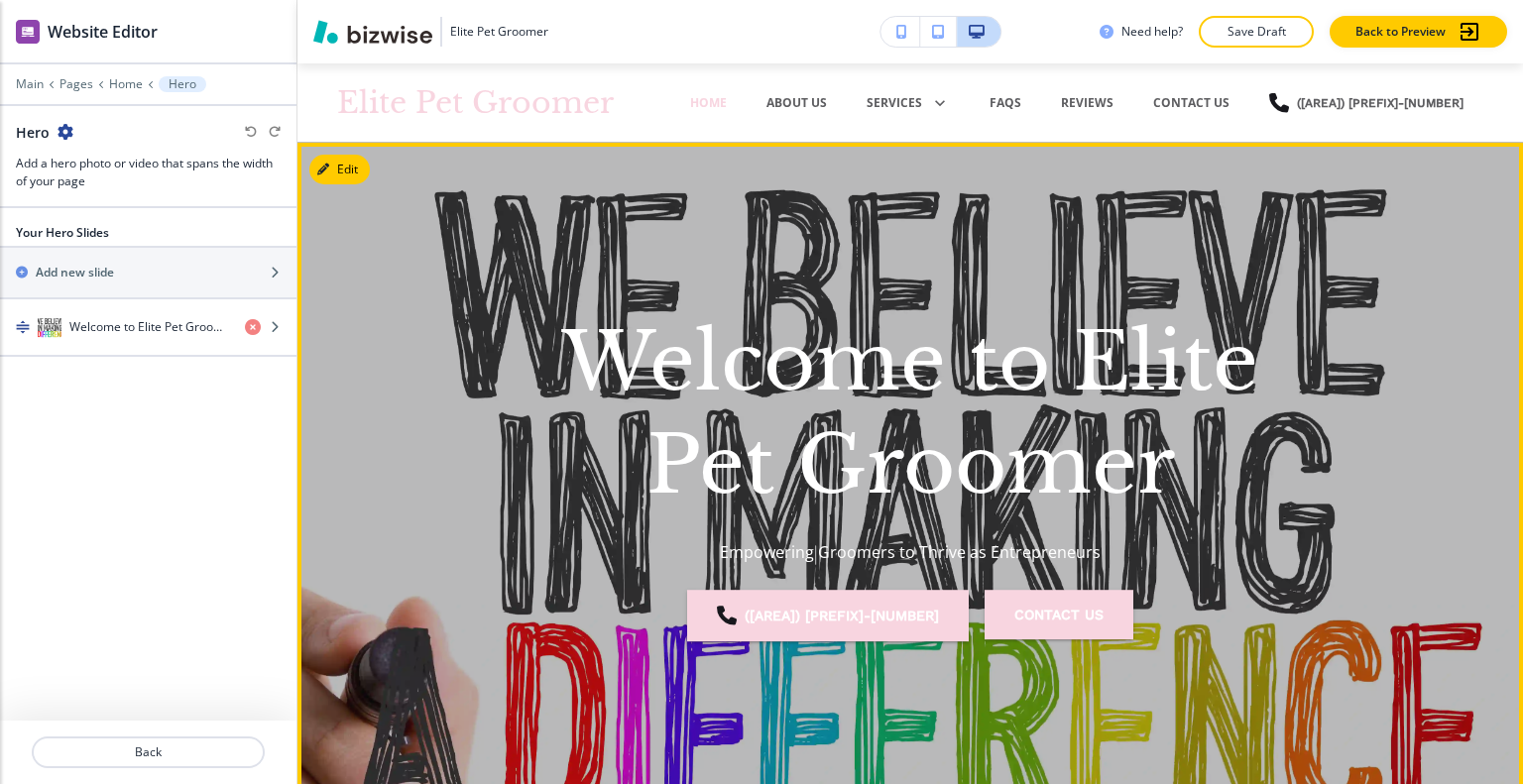 scroll, scrollTop: 79, scrollLeft: 0, axis: vertical 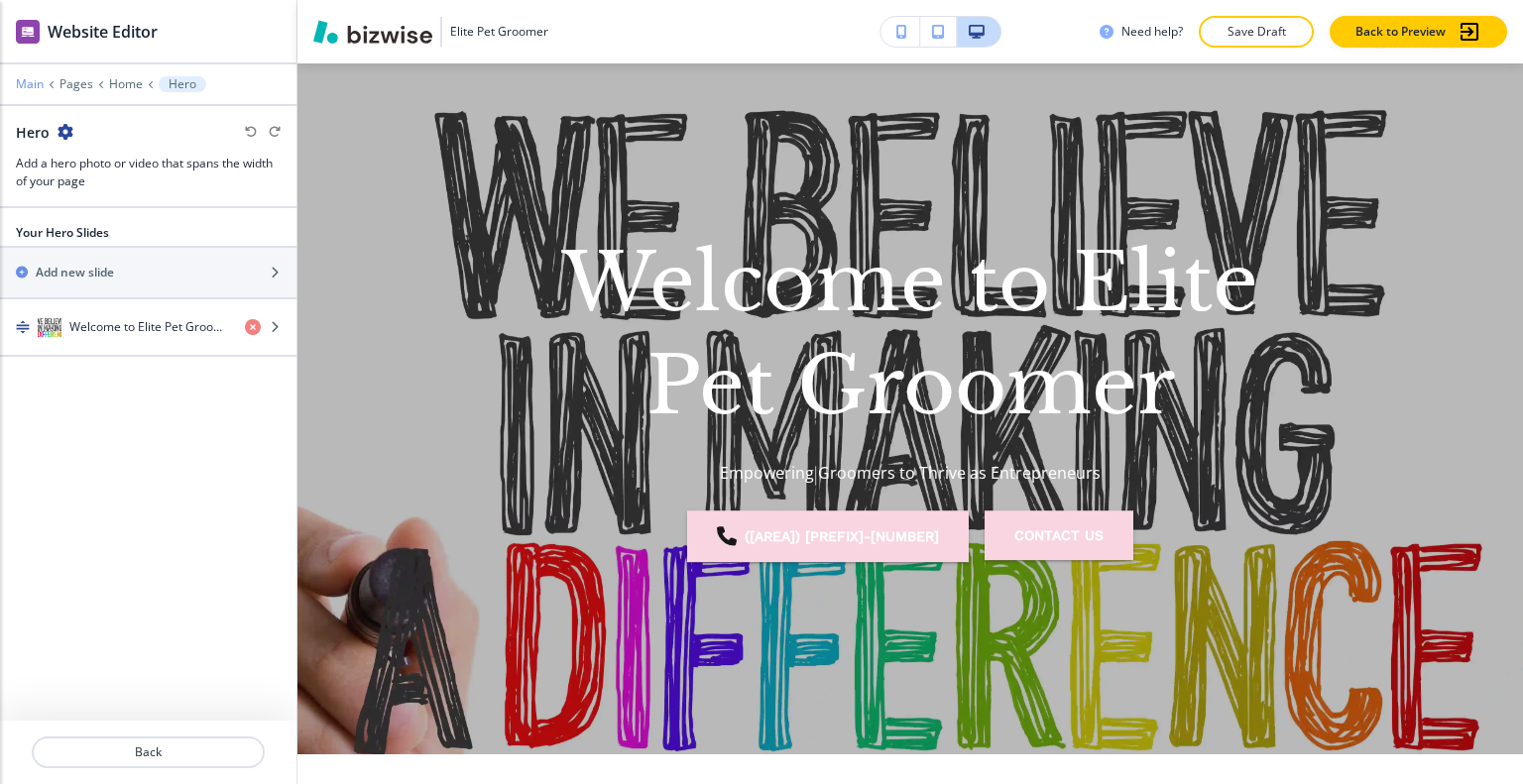 click on "Main" at bounding box center [30, 84] 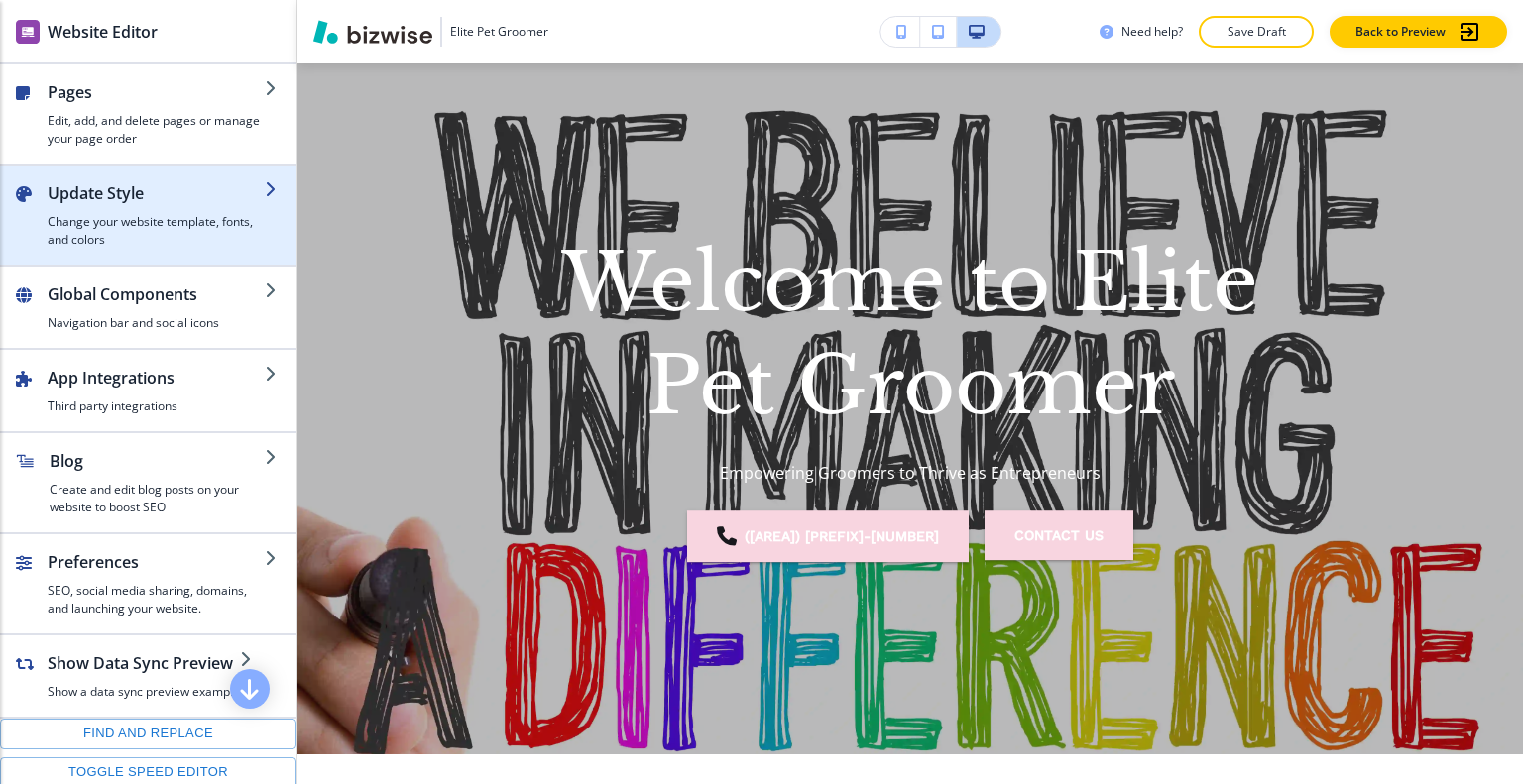 click on "Update Style" at bounding box center [156, 193] 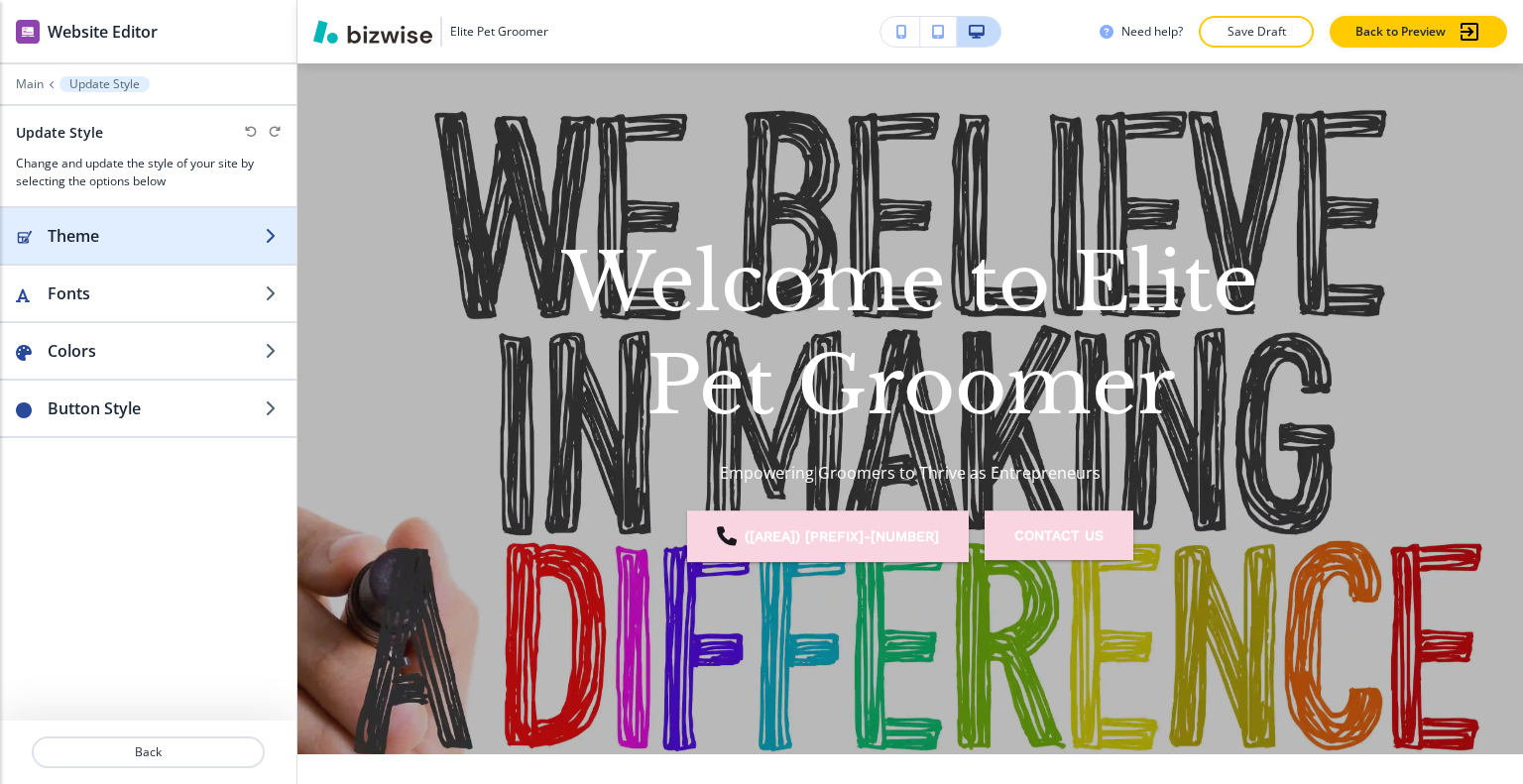 click on "Theme" at bounding box center (156, 236) 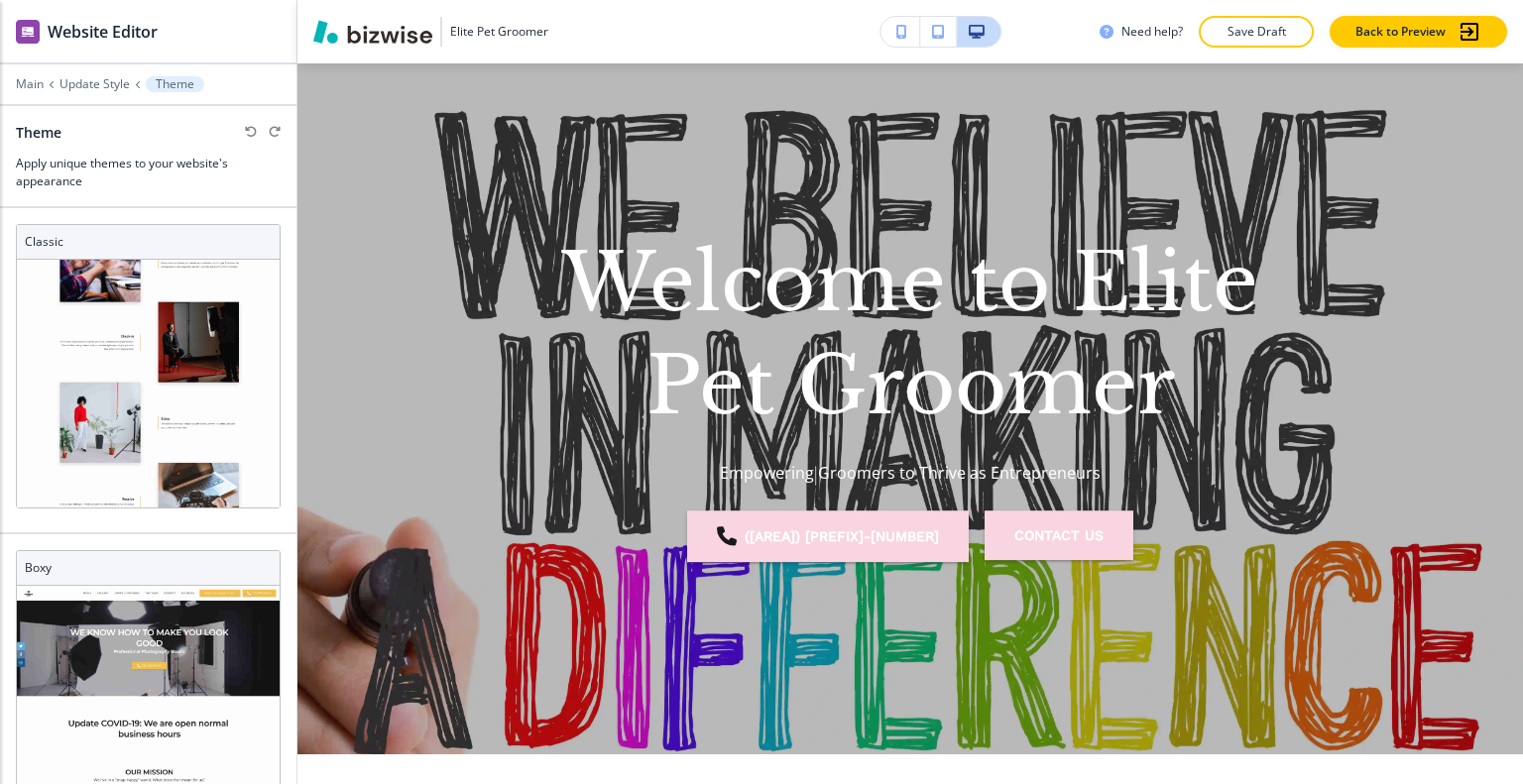 scroll, scrollTop: 396, scrollLeft: 0, axis: vertical 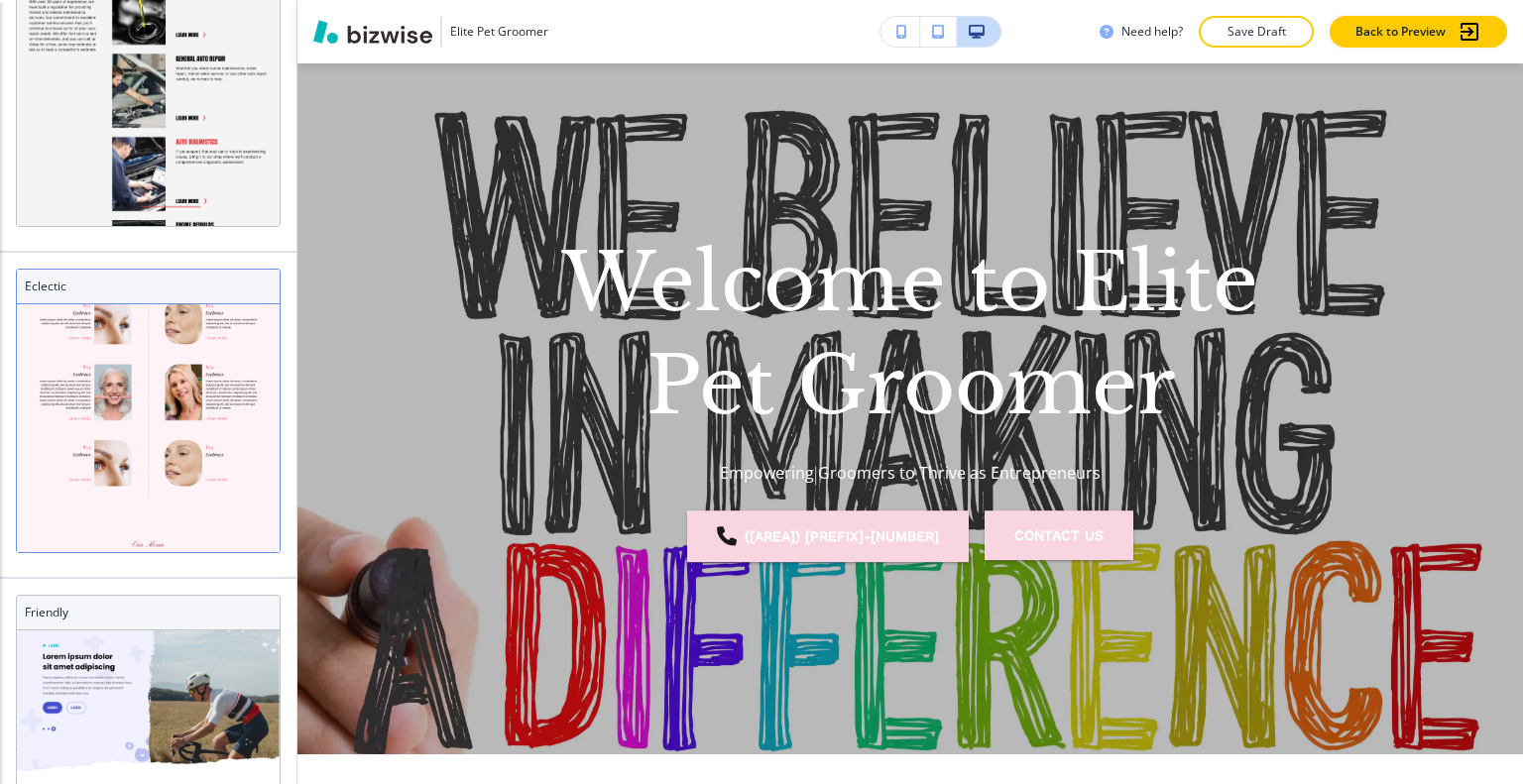 click at bounding box center (148, 3746) 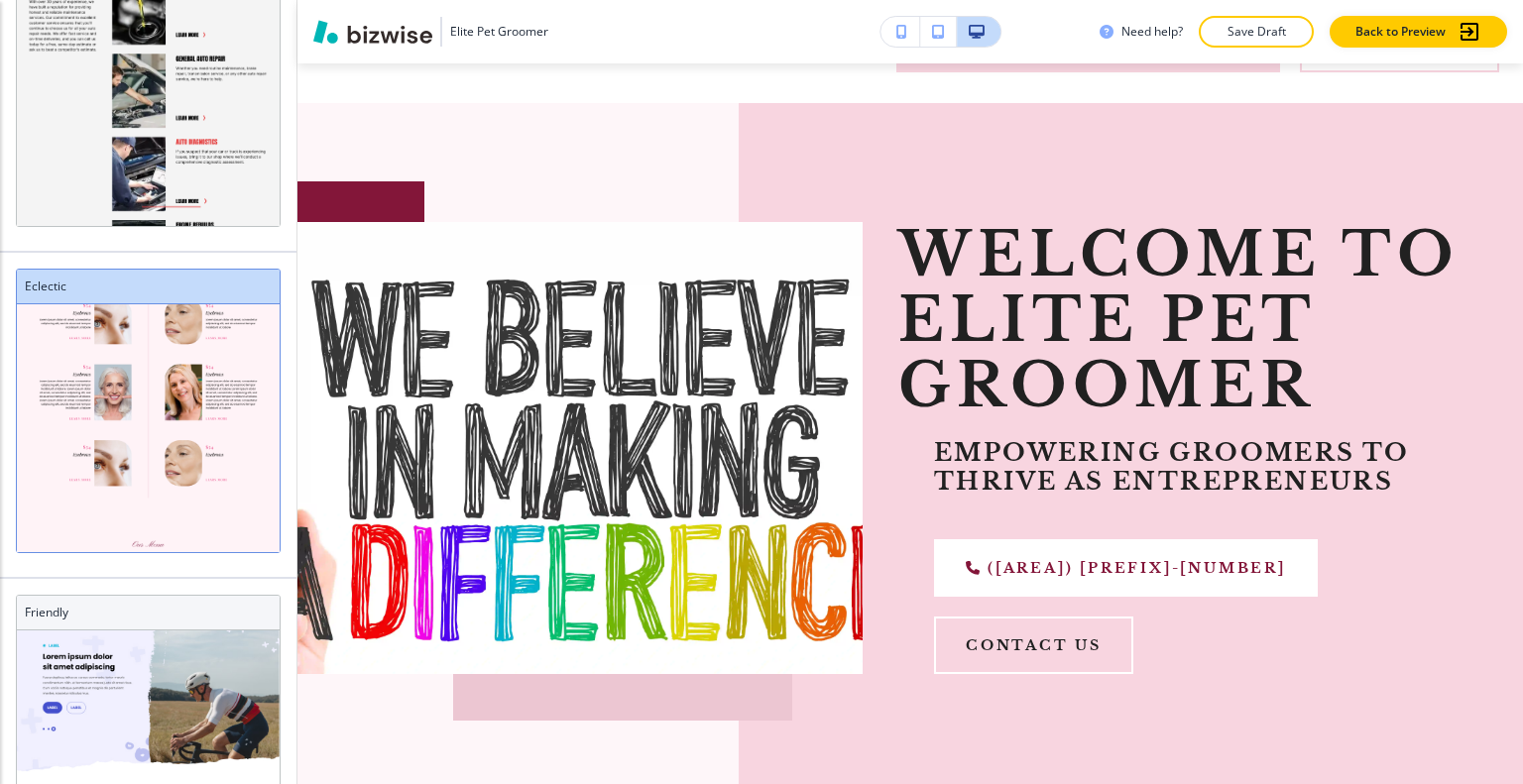 scroll, scrollTop: 1134, scrollLeft: 0, axis: vertical 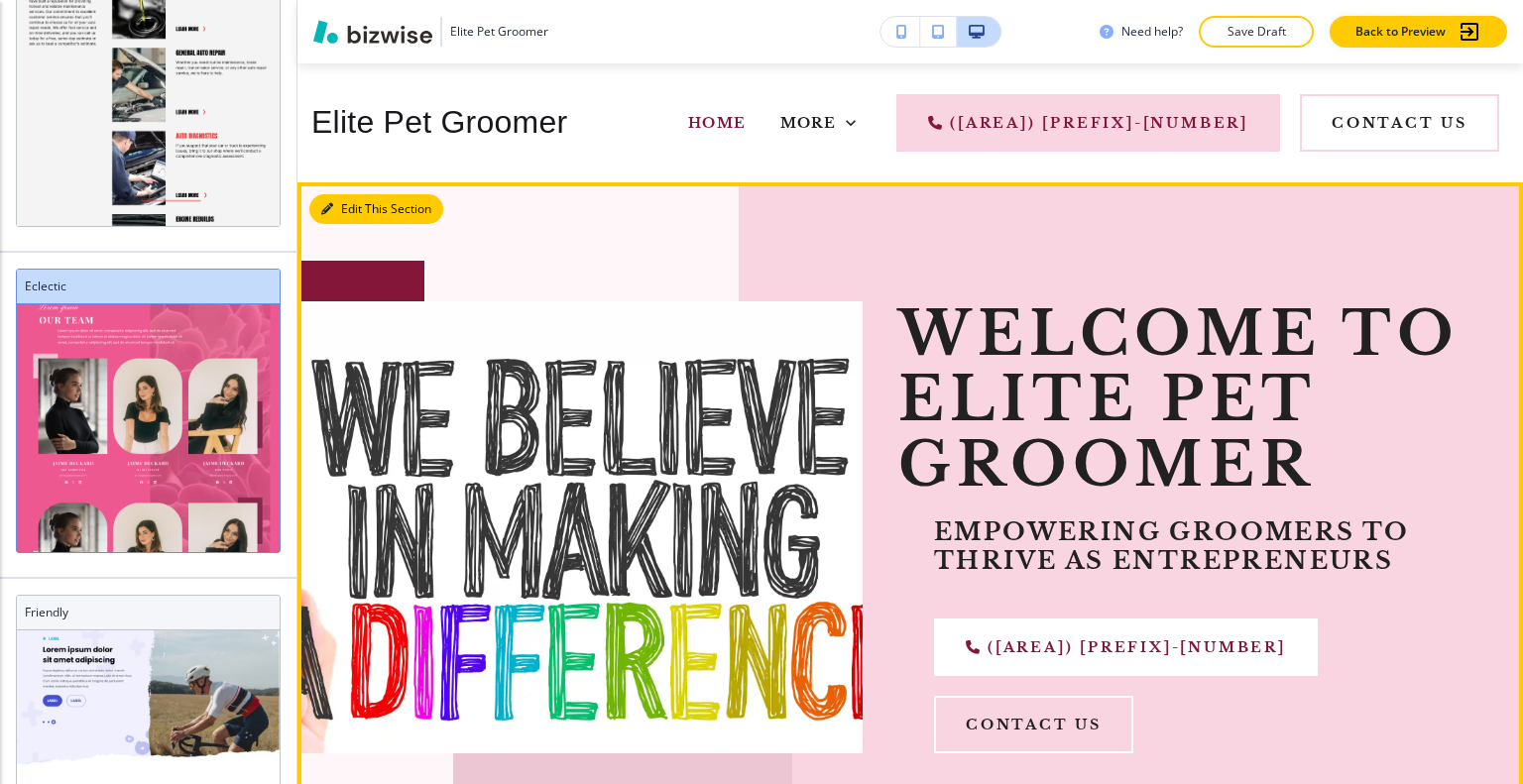 click on "Edit This Section" at bounding box center [376, 209] 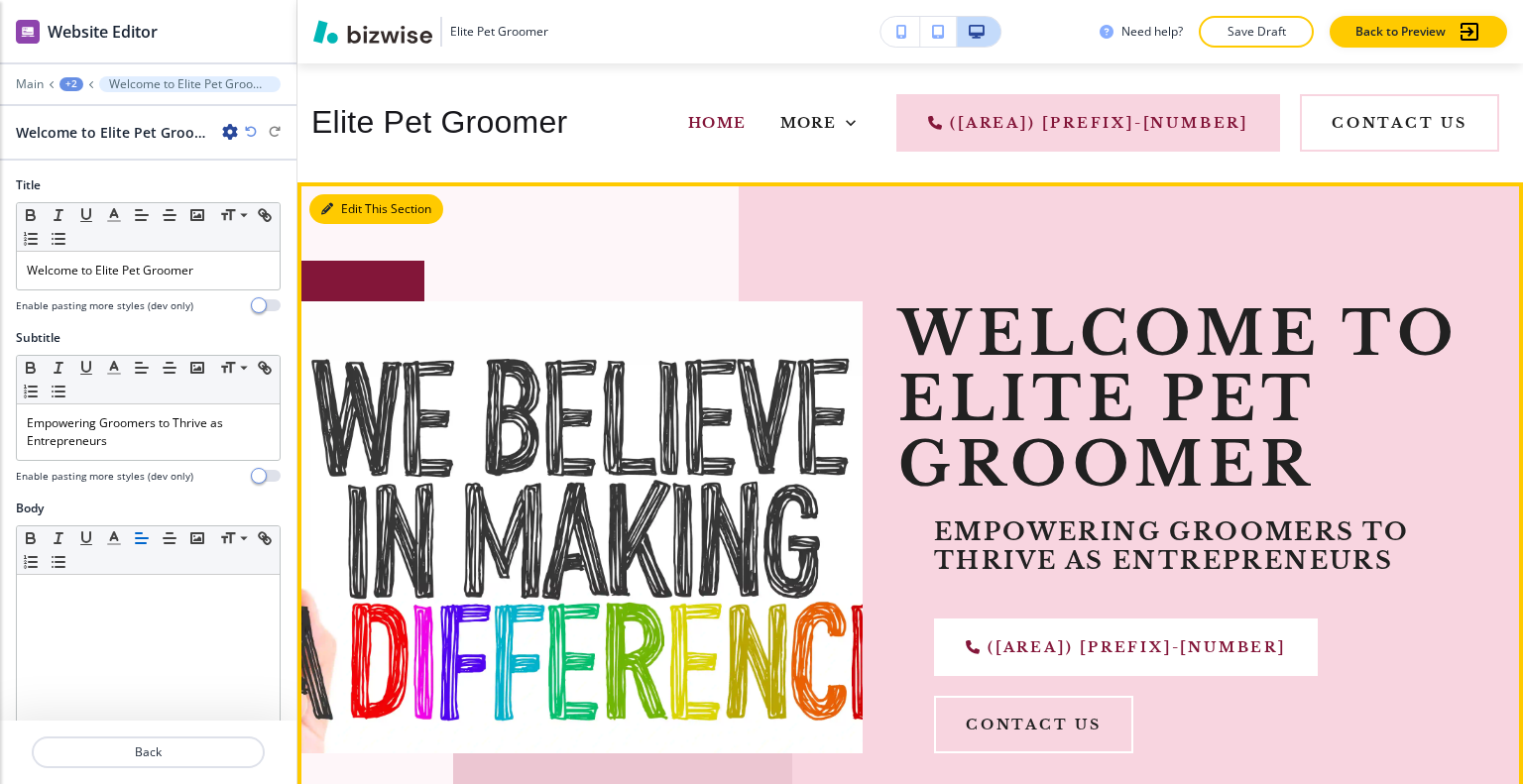 scroll, scrollTop: 0, scrollLeft: 0, axis: both 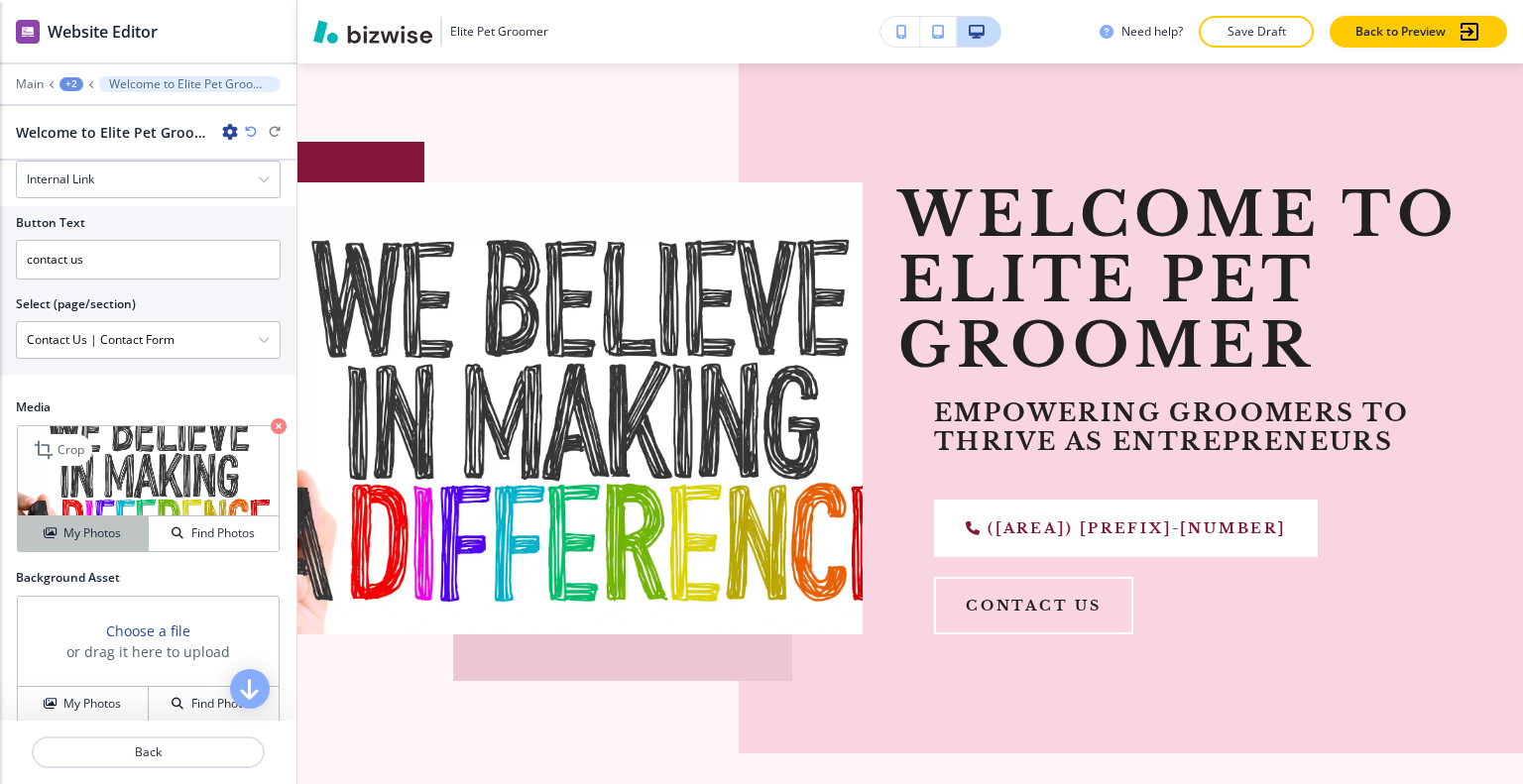 click on "My Photos" at bounding box center (83, 533) 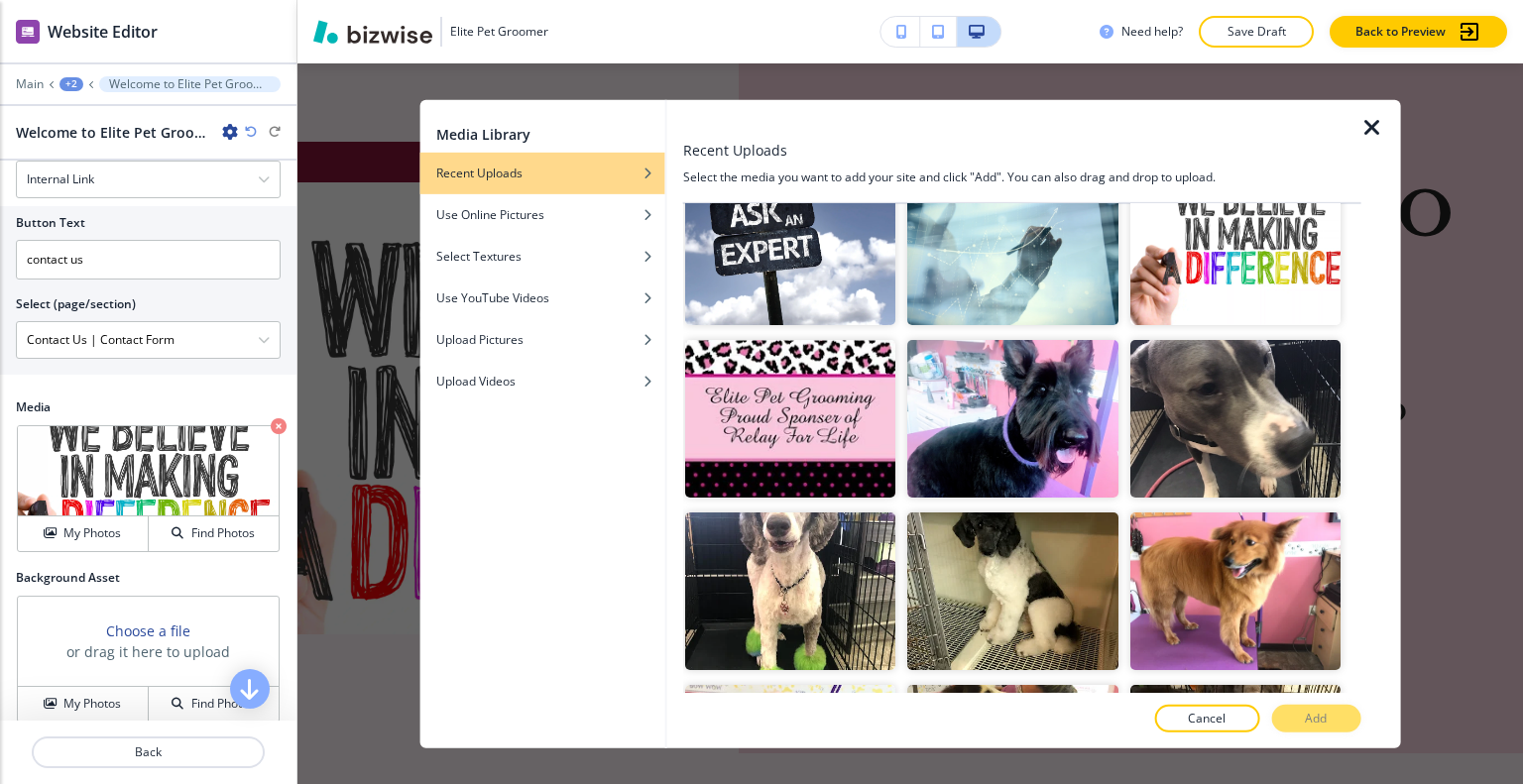 scroll, scrollTop: 815, scrollLeft: 0, axis: vertical 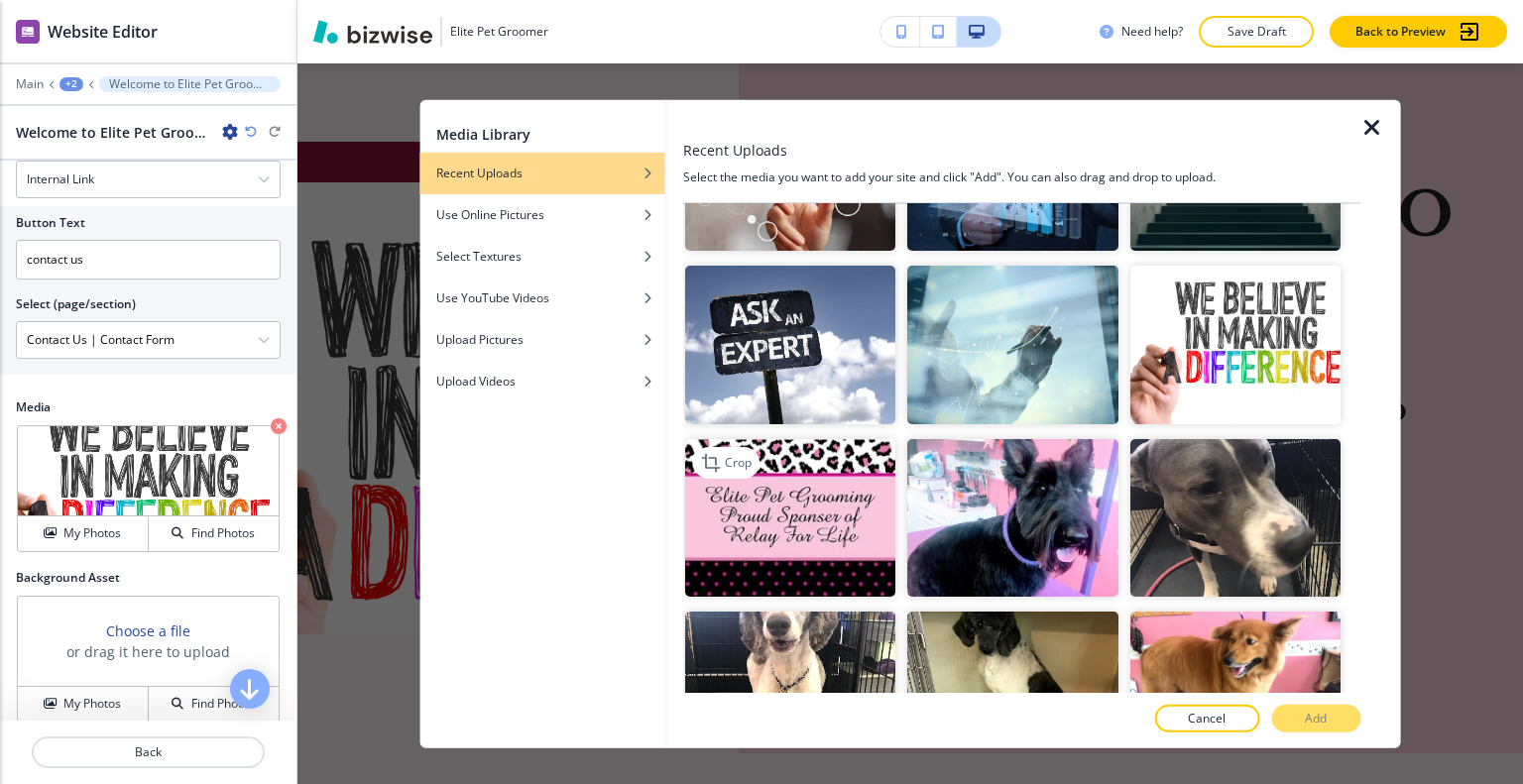 click at bounding box center [790, 516] 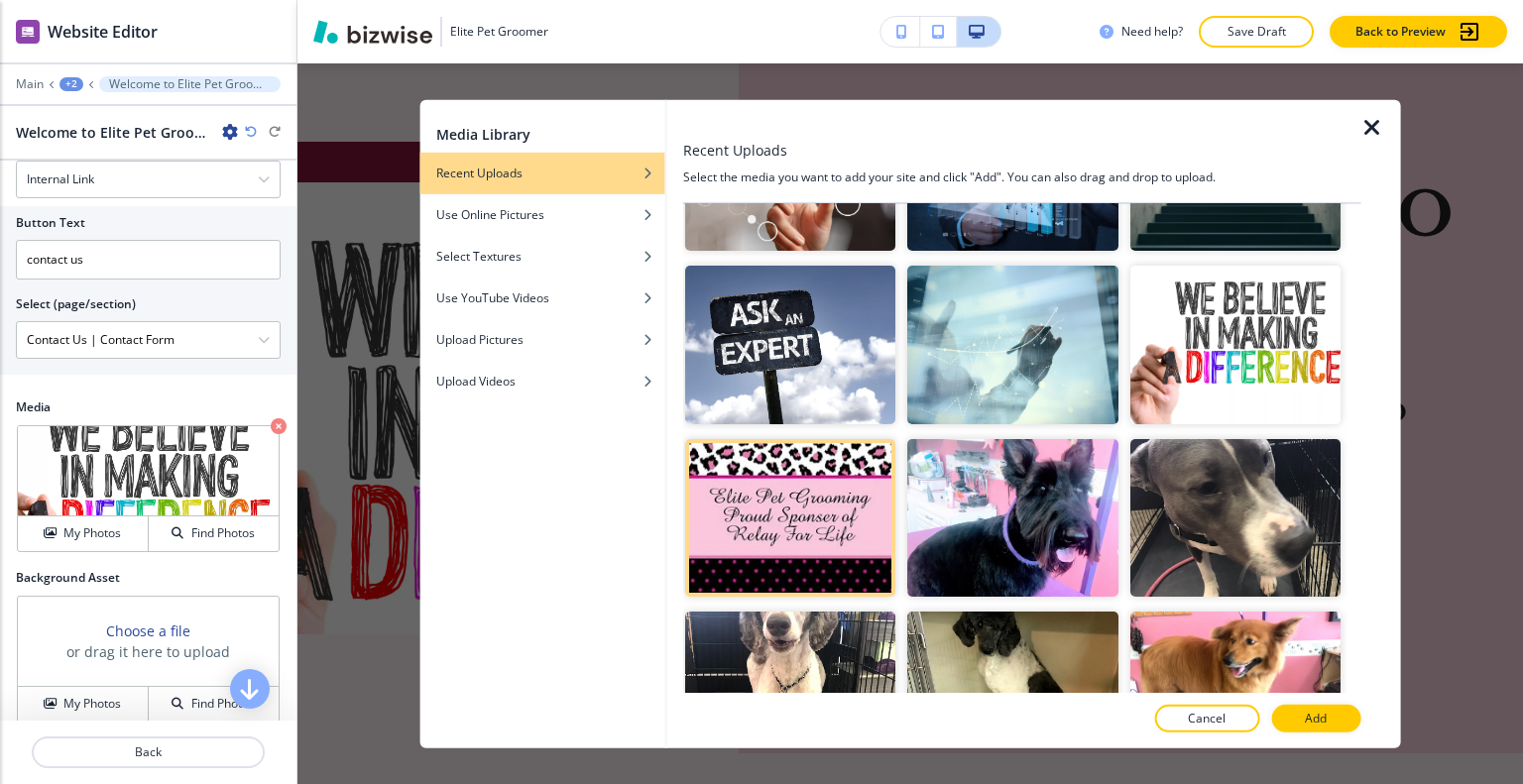 click on "Add" at bounding box center [1316, 719] 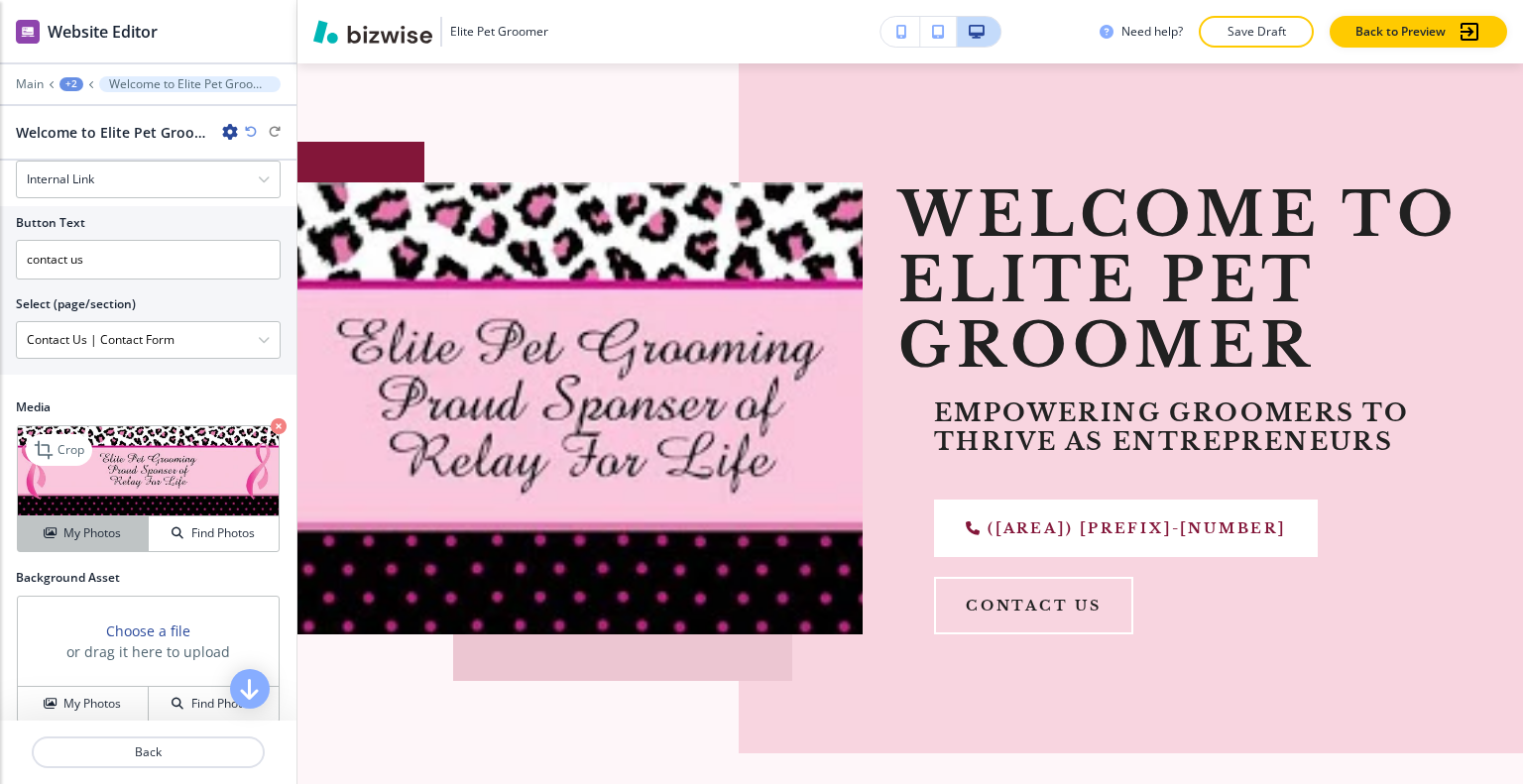 click on "My Photos" at bounding box center (92, 533) 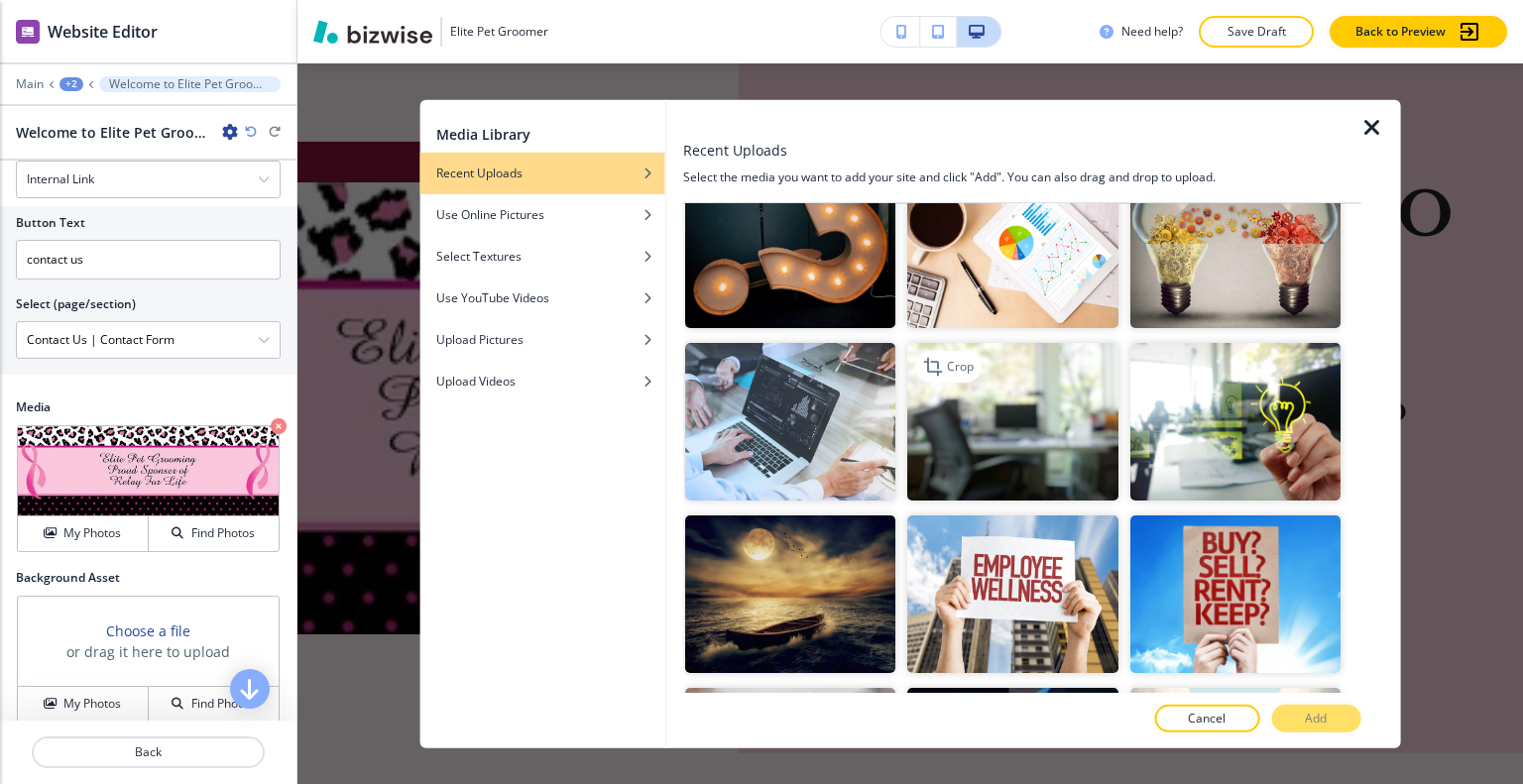 scroll, scrollTop: 0, scrollLeft: 0, axis: both 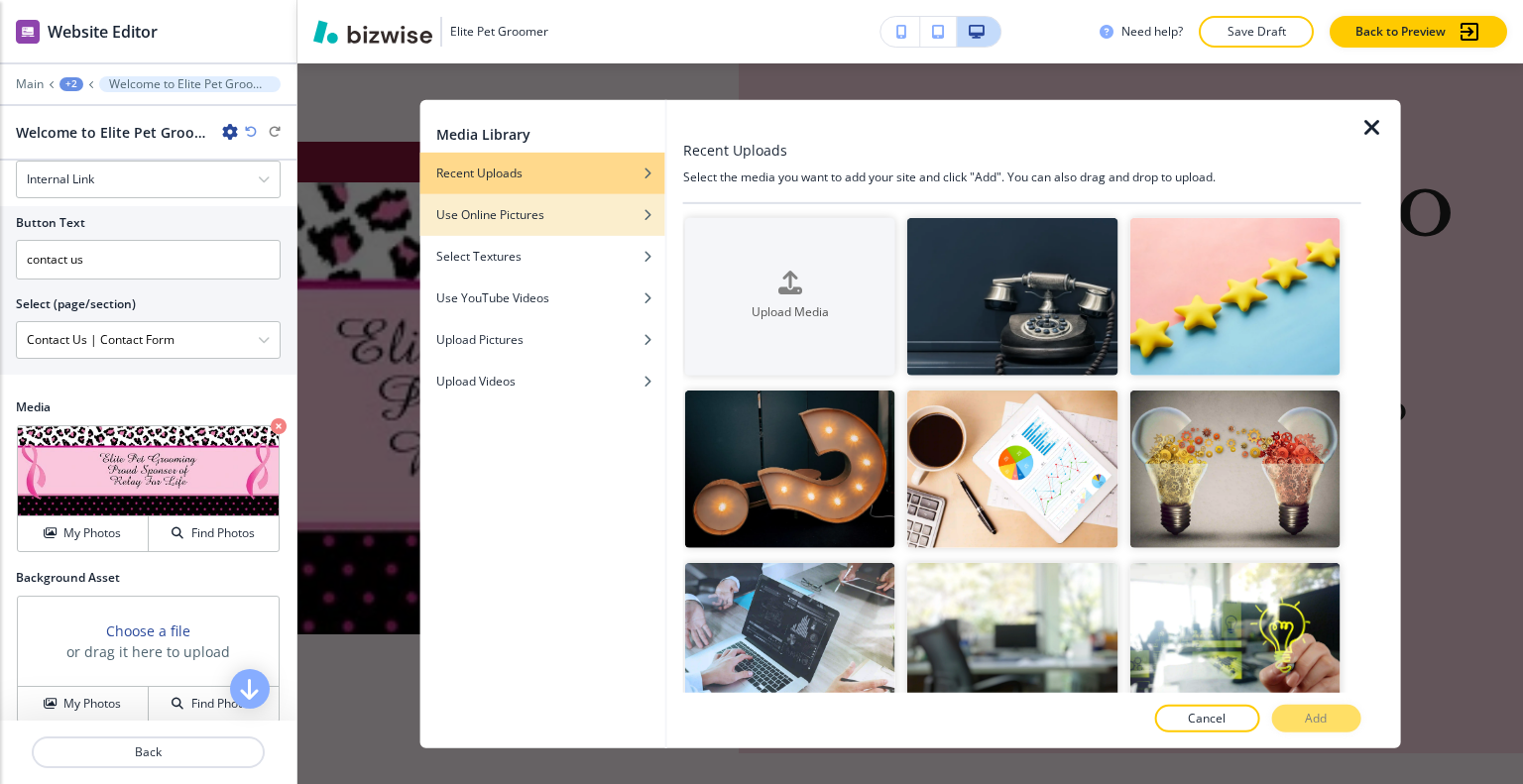 click on "Use Online Pictures" at bounding box center [490, 214] 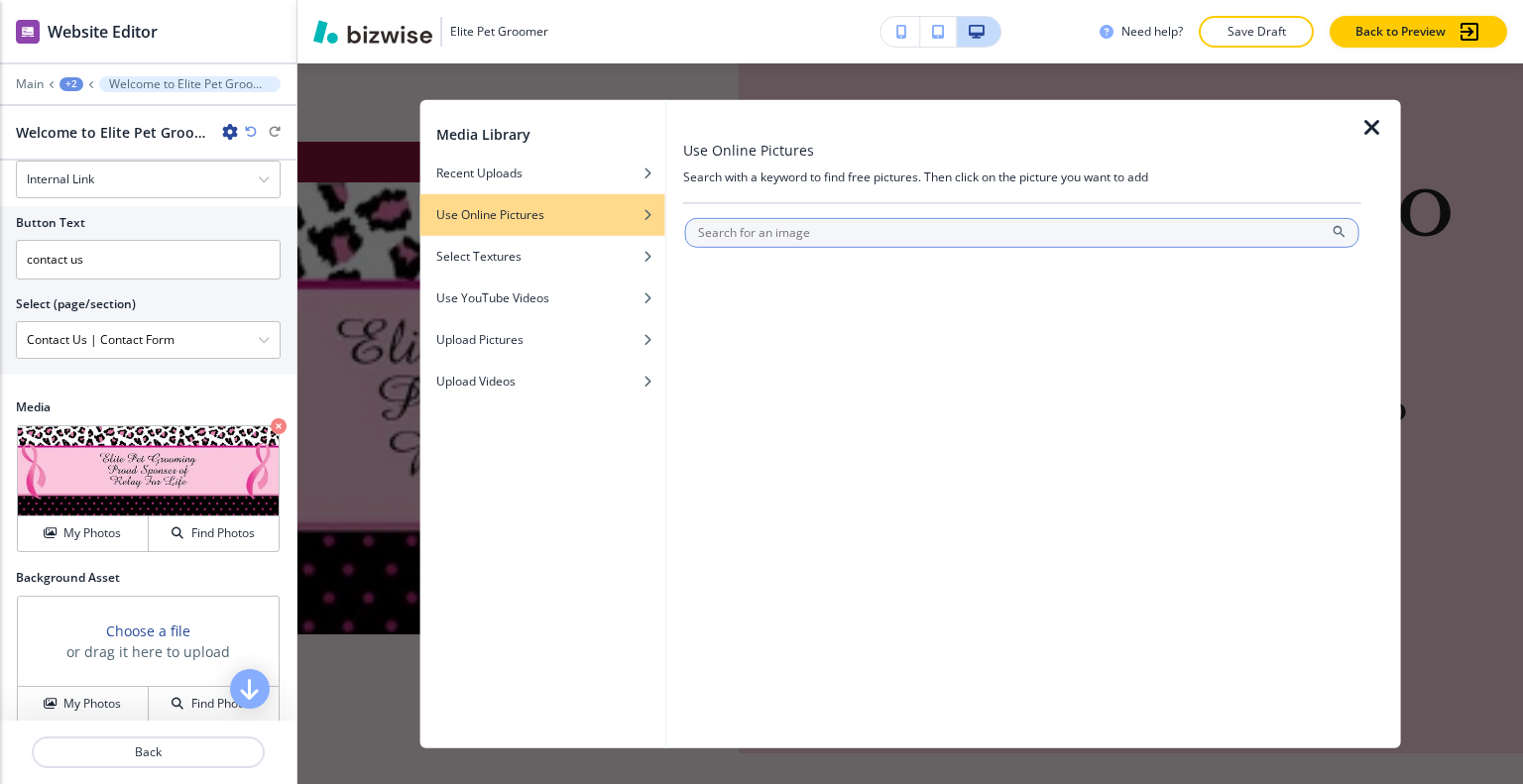 click at bounding box center [1022, 232] 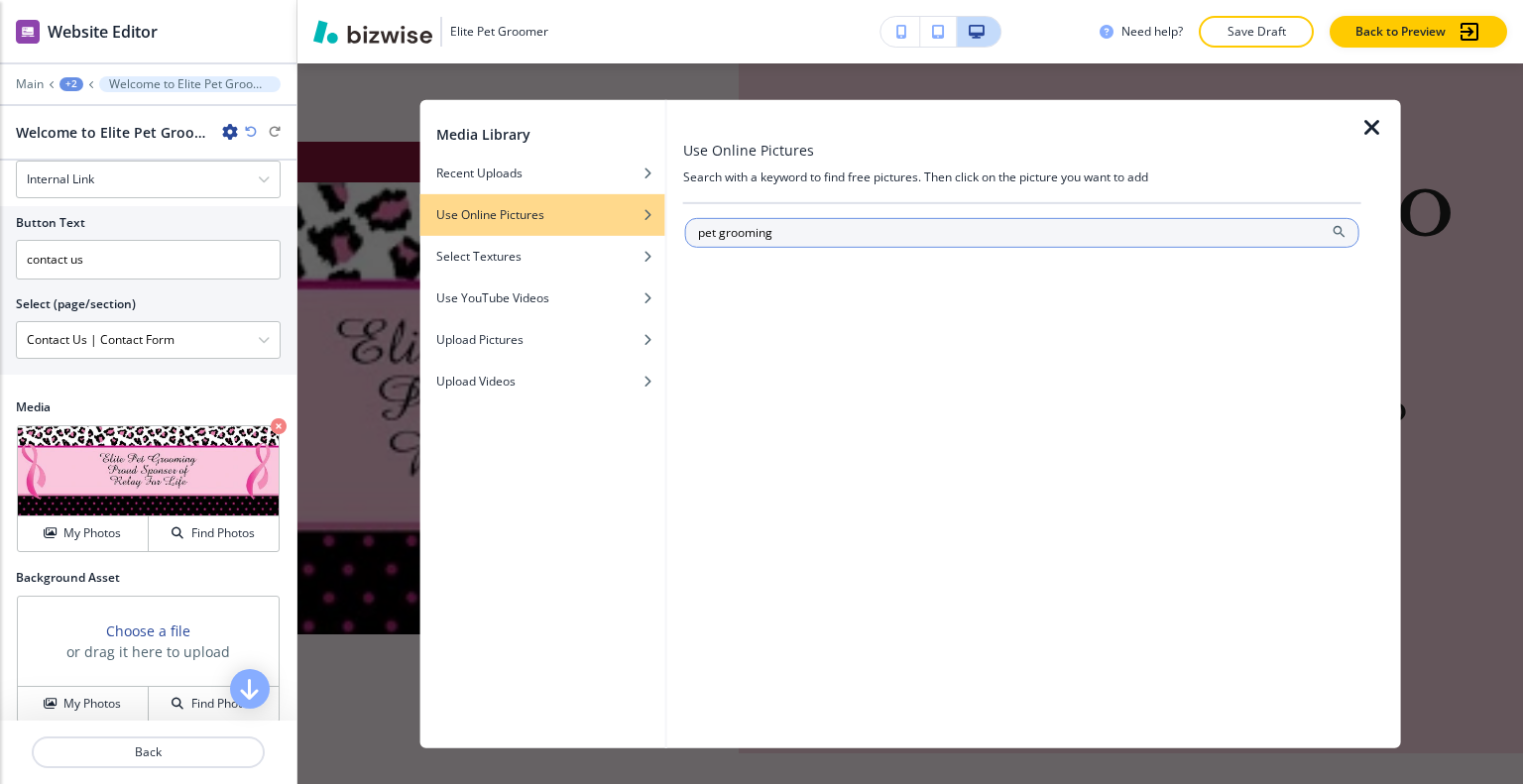 type on "pet grooming" 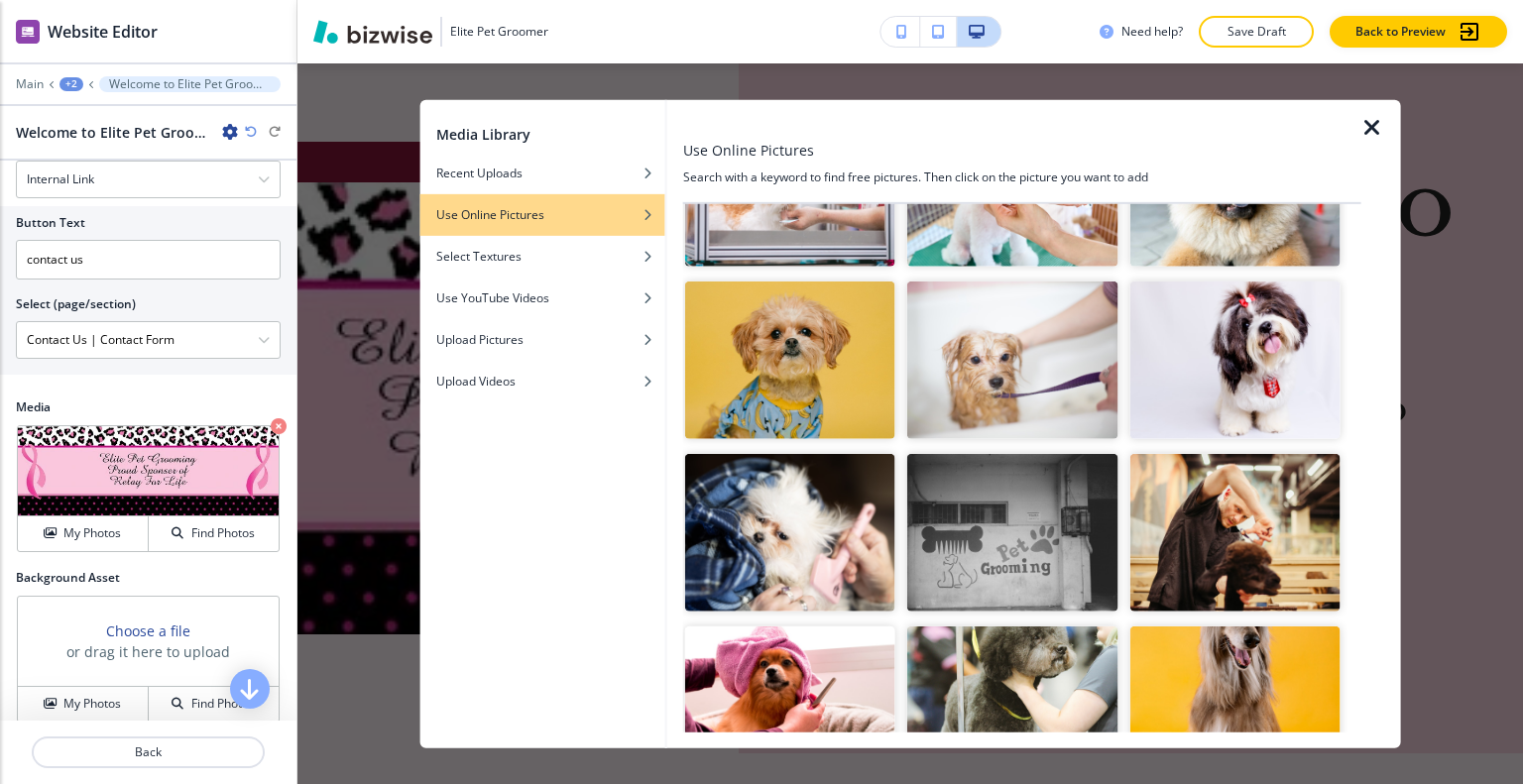 scroll, scrollTop: 0, scrollLeft: 0, axis: both 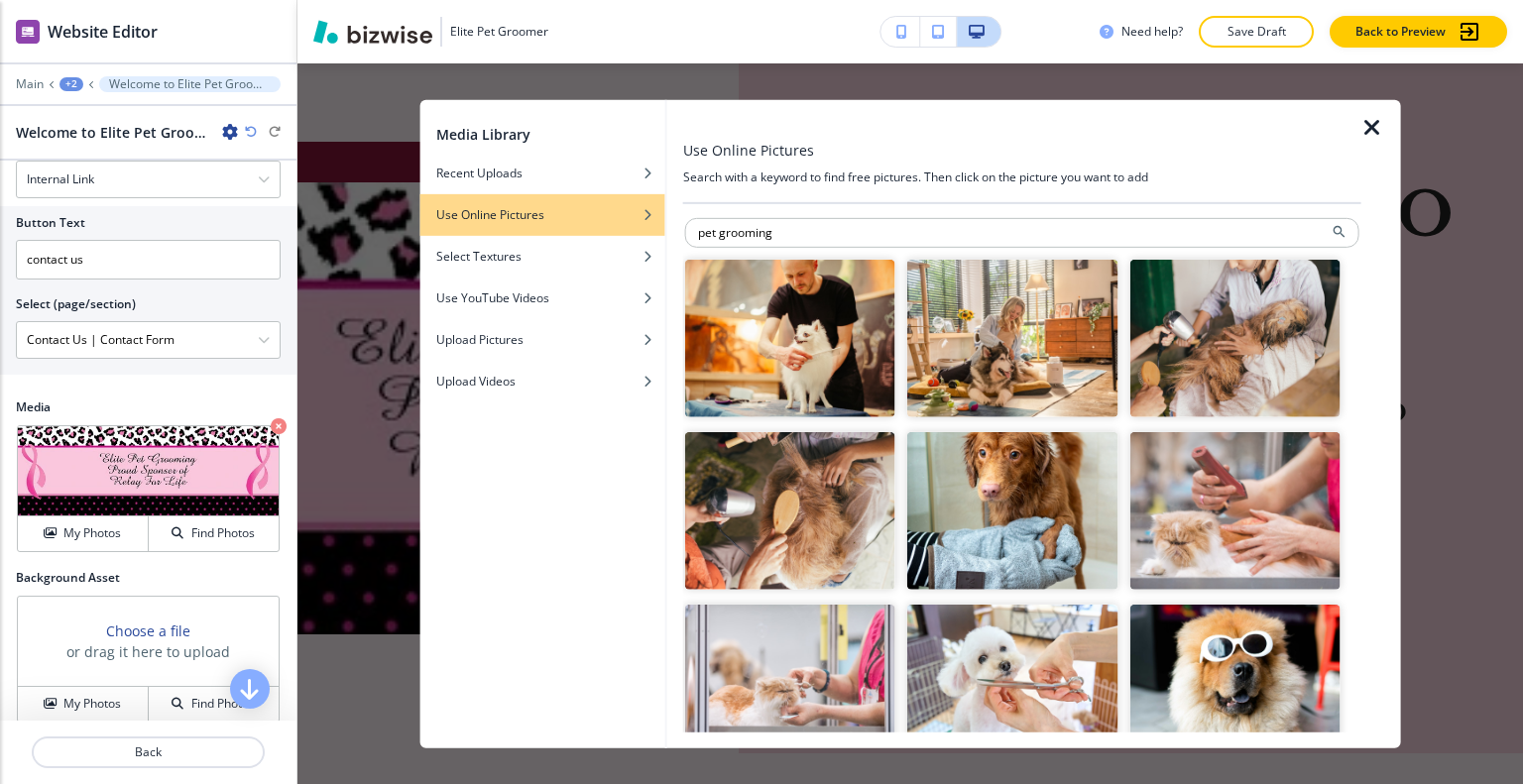 click at bounding box center [1012, 683] 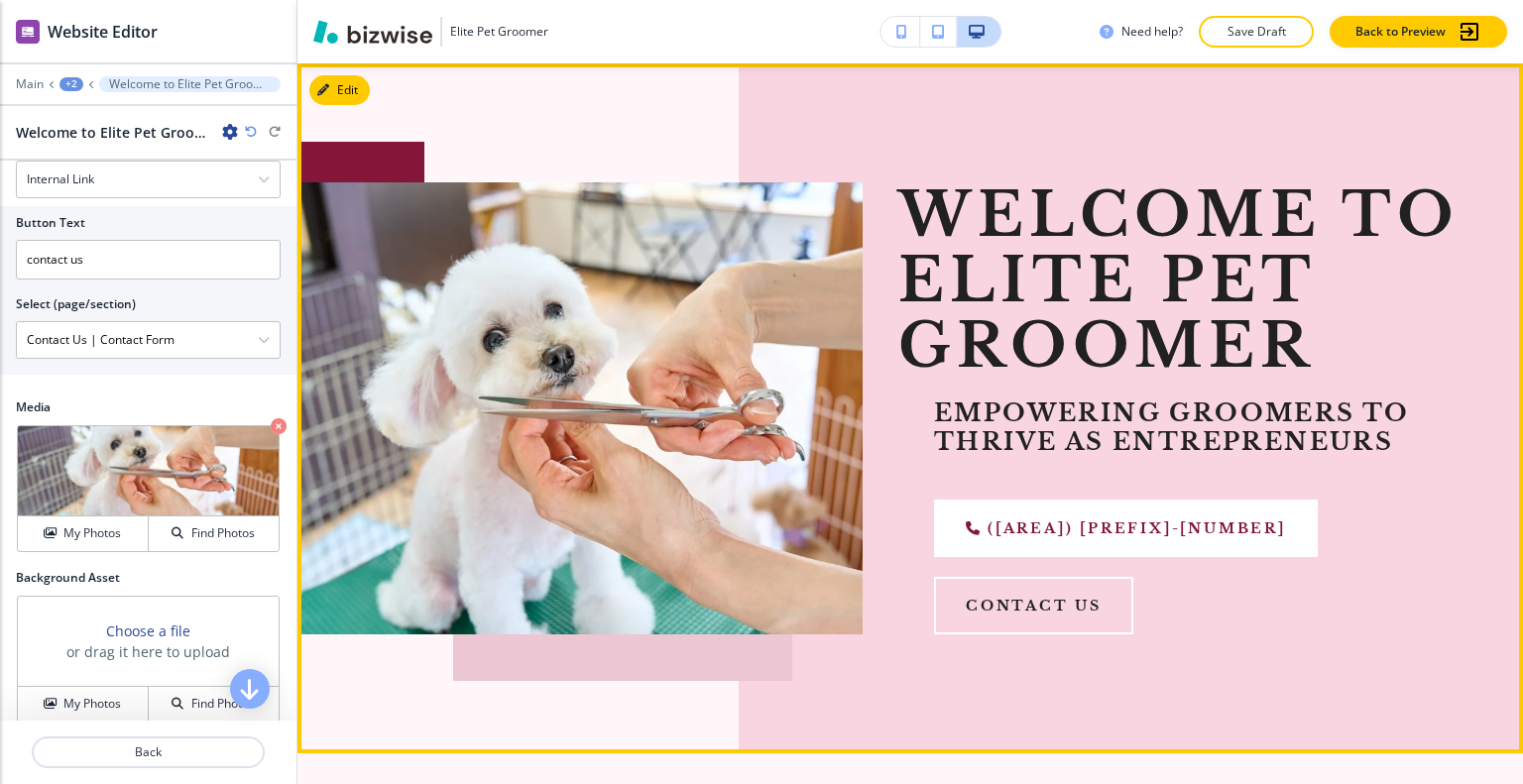 scroll, scrollTop: 0, scrollLeft: 0, axis: both 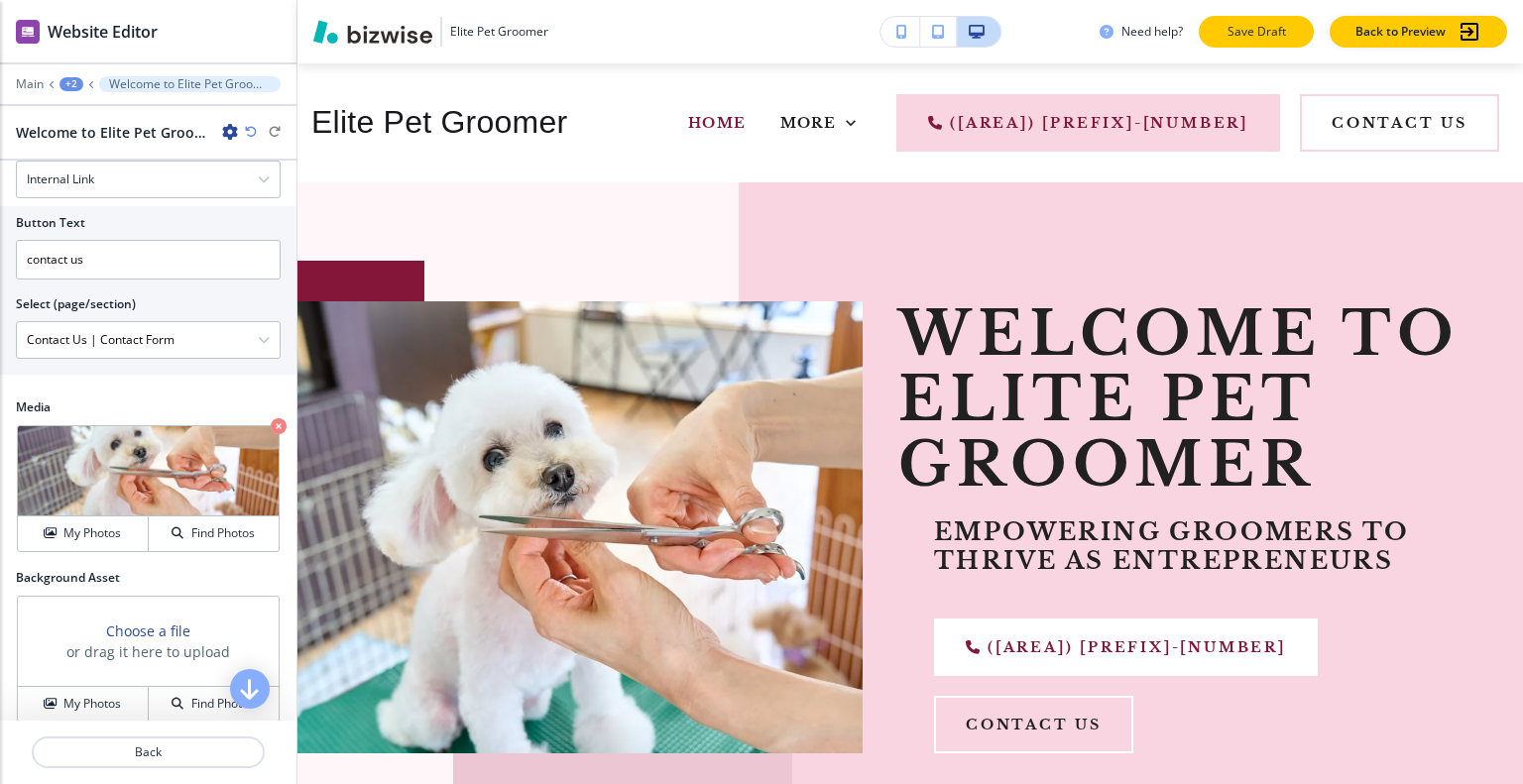click on "Save Draft" at bounding box center [1256, 32] 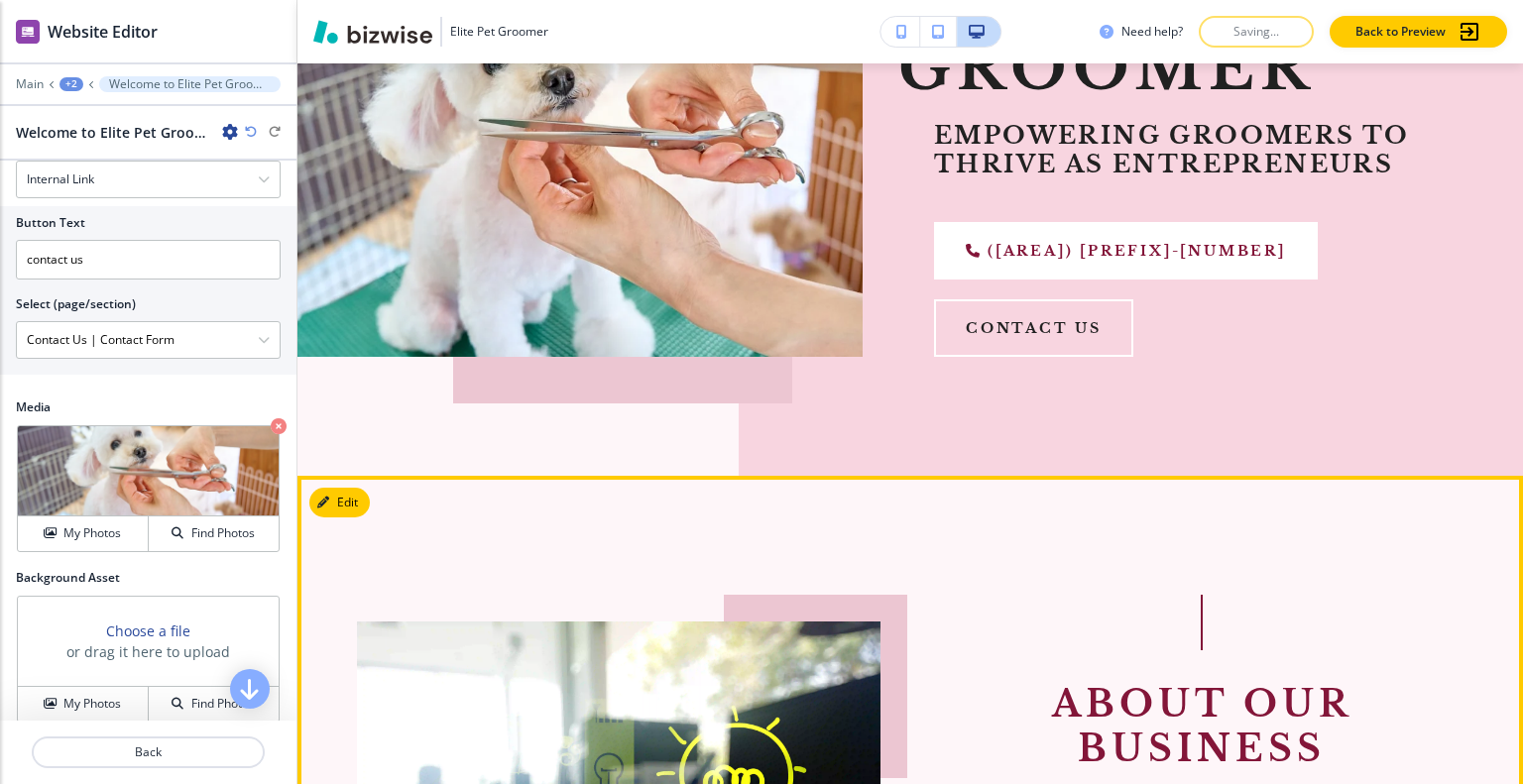 scroll, scrollTop: 496, scrollLeft: 0, axis: vertical 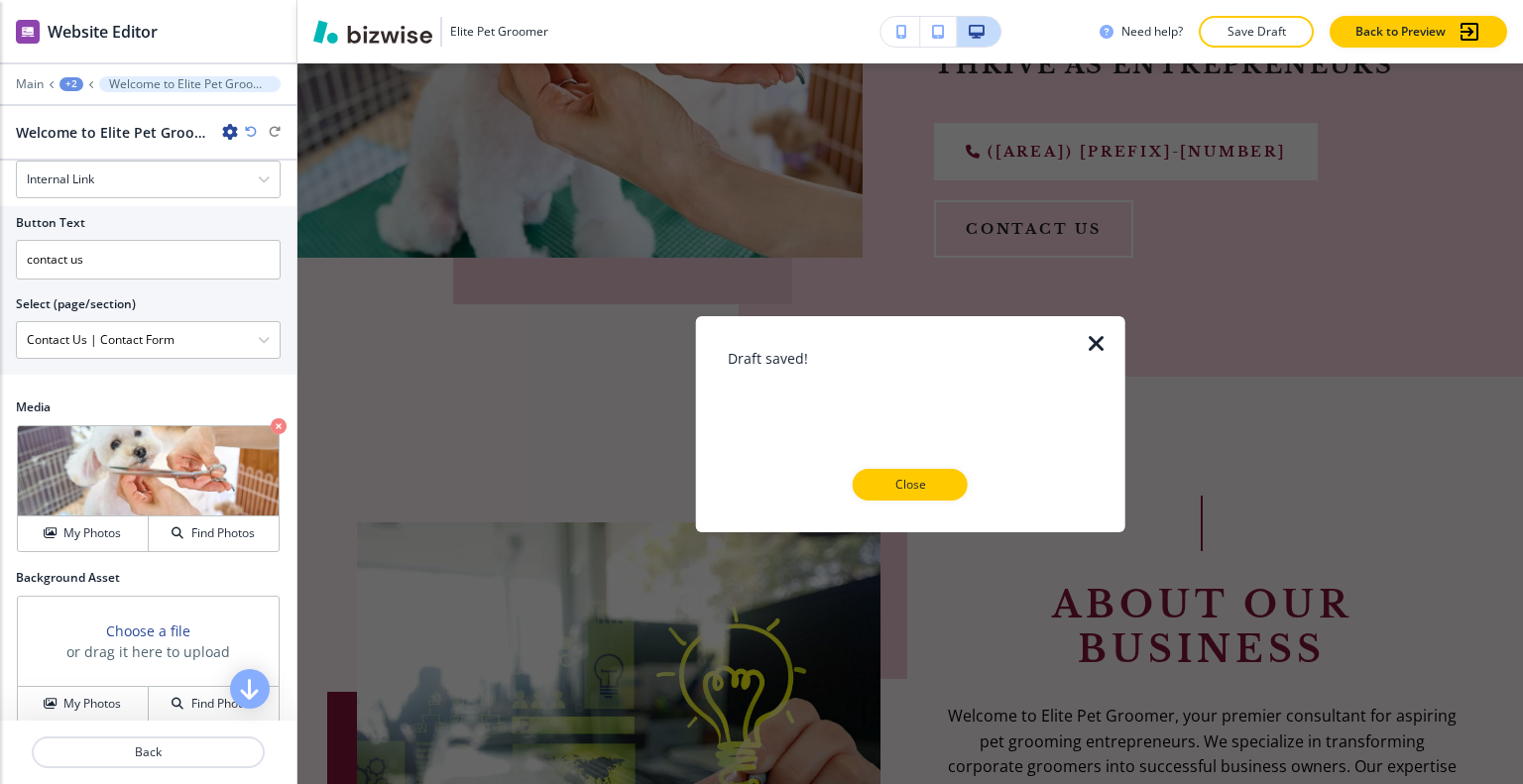 click on "Close" at bounding box center (910, 485) 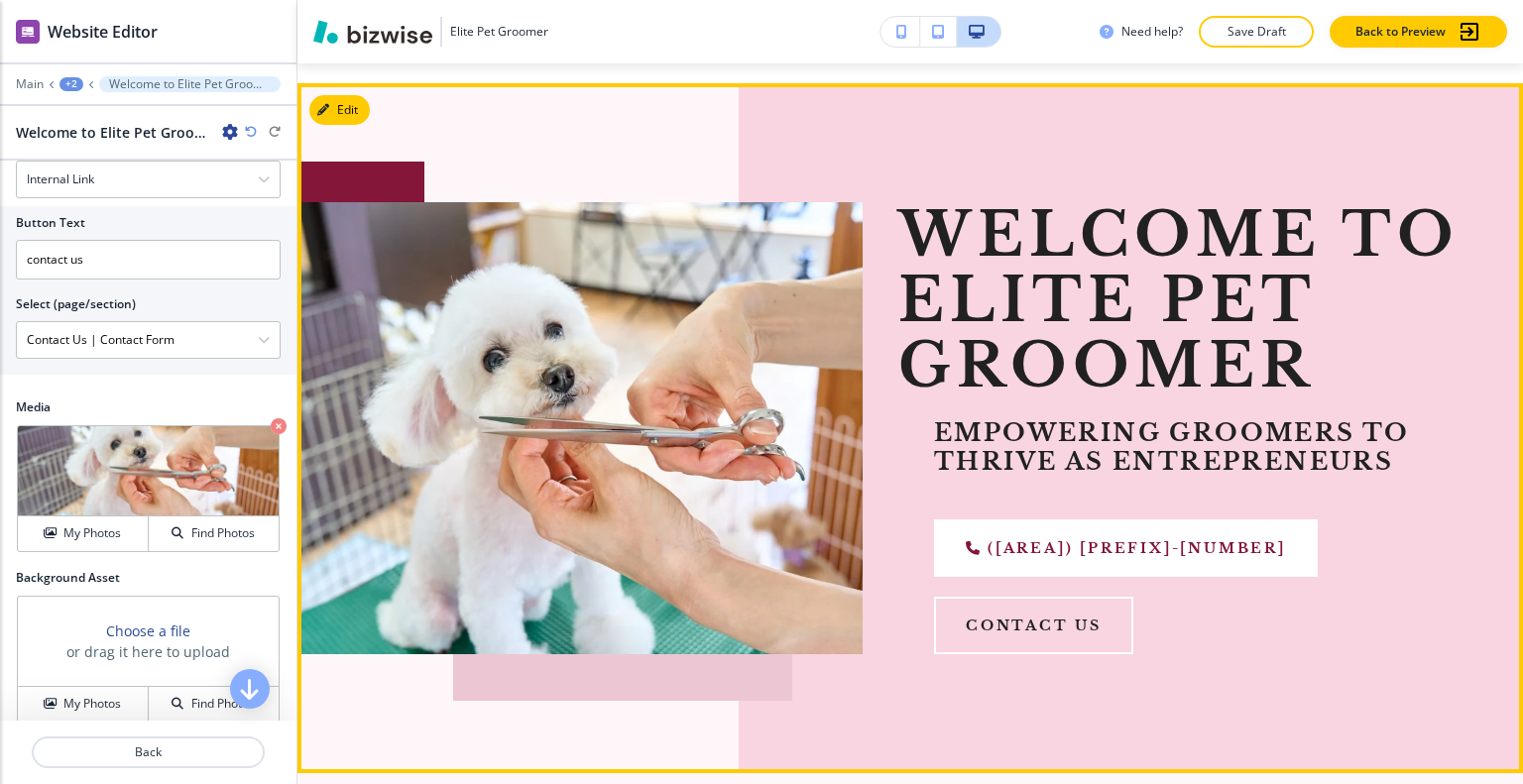 scroll, scrollTop: 0, scrollLeft: 0, axis: both 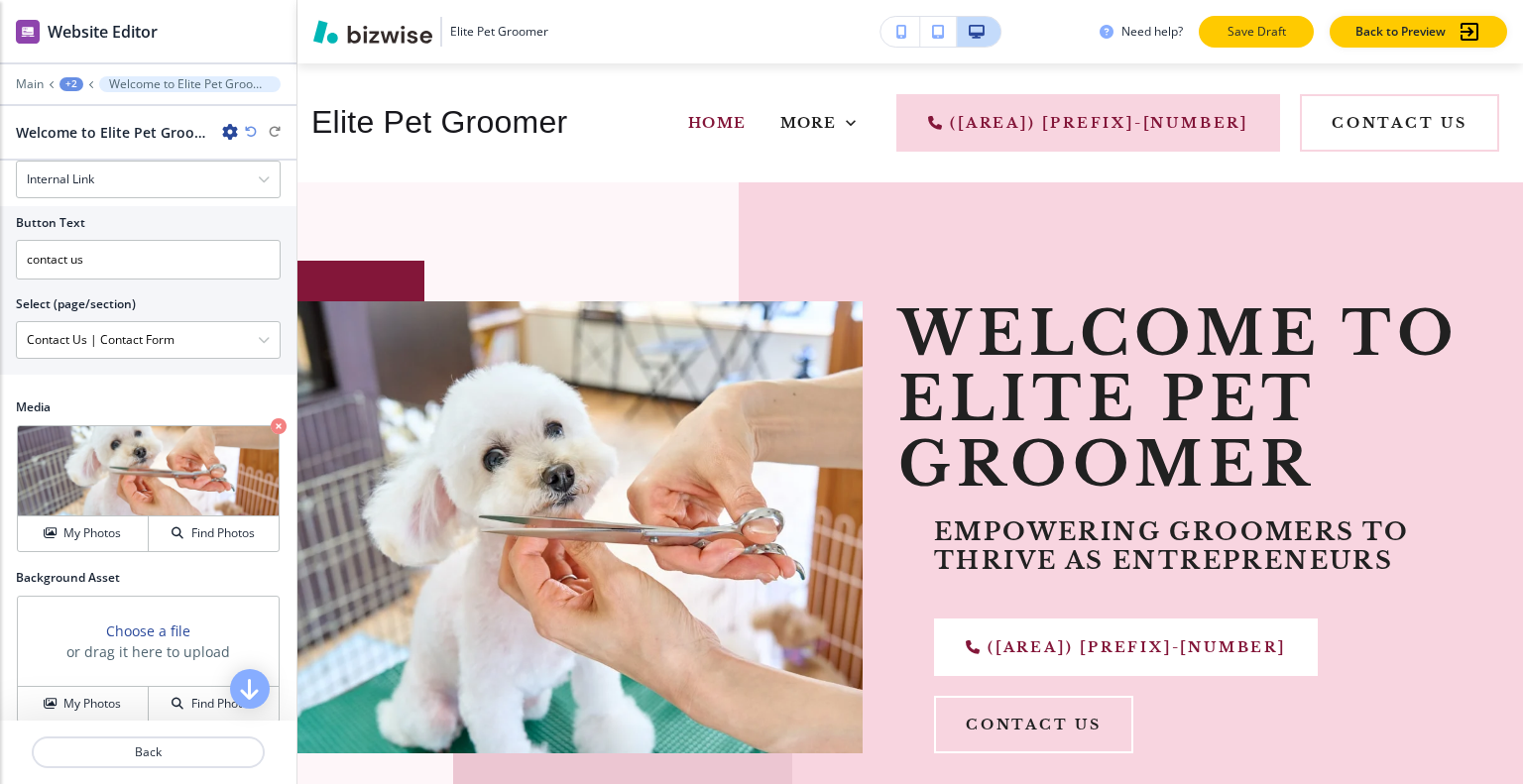 click on "Save Draft" at bounding box center (1256, 32) 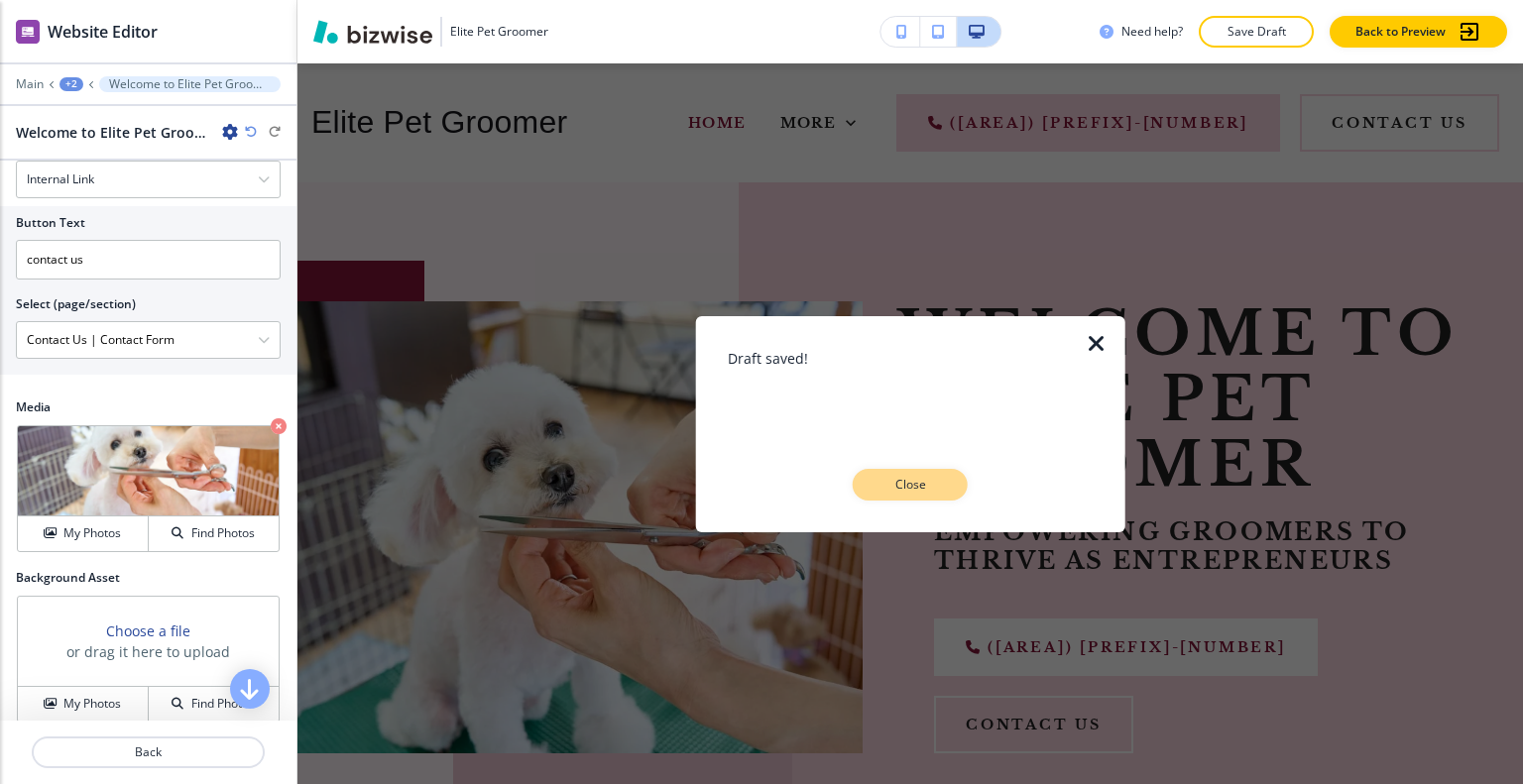 click on "Close" at bounding box center [910, 485] 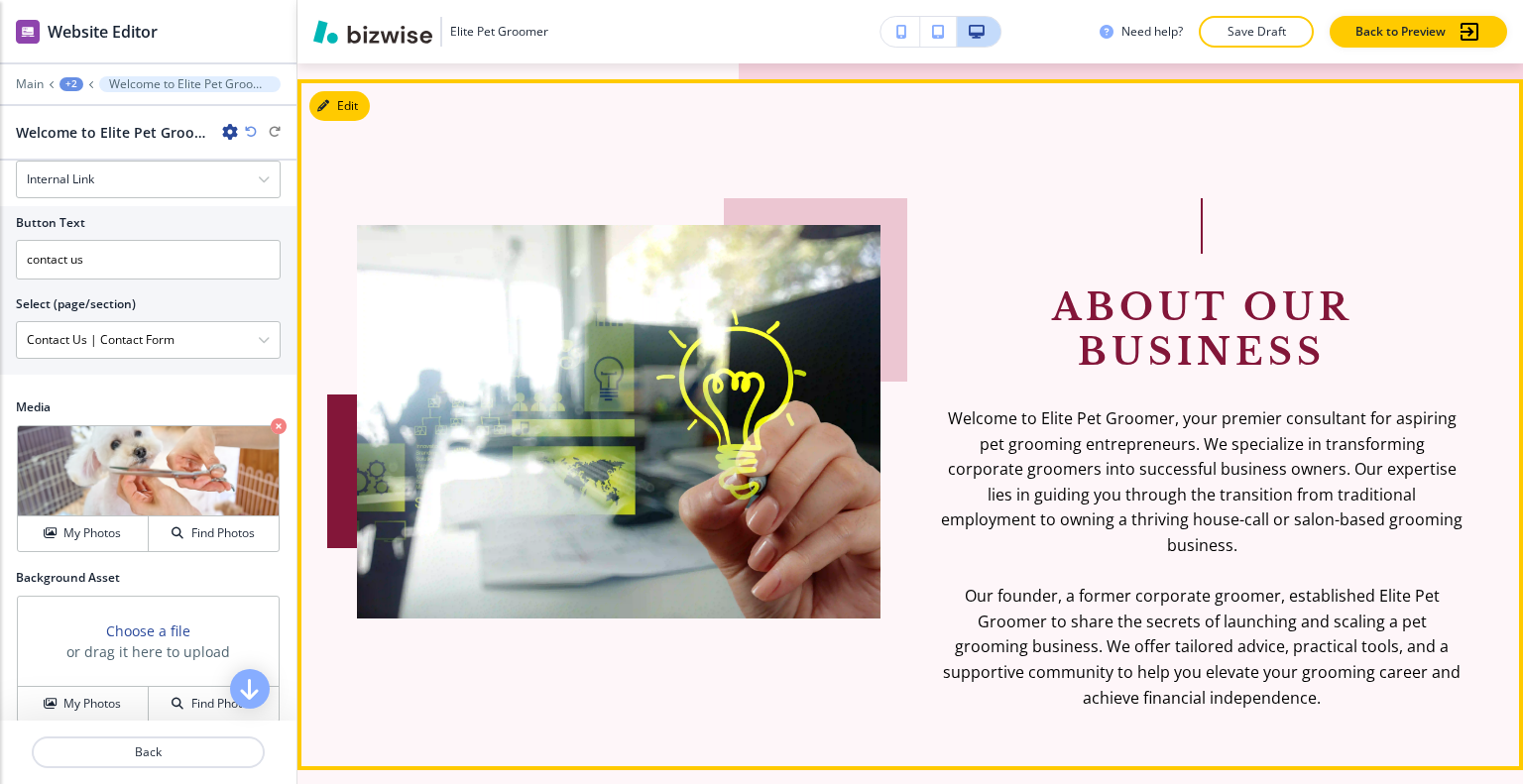 scroll, scrollTop: 1189, scrollLeft: 0, axis: vertical 